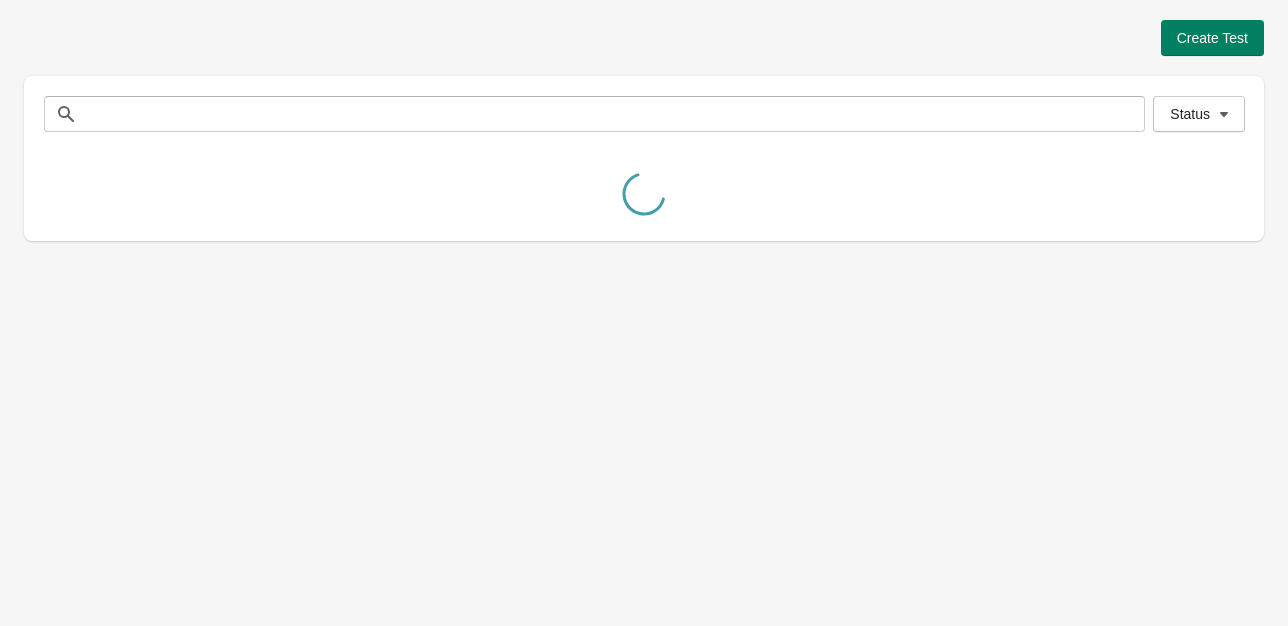 scroll, scrollTop: 0, scrollLeft: 0, axis: both 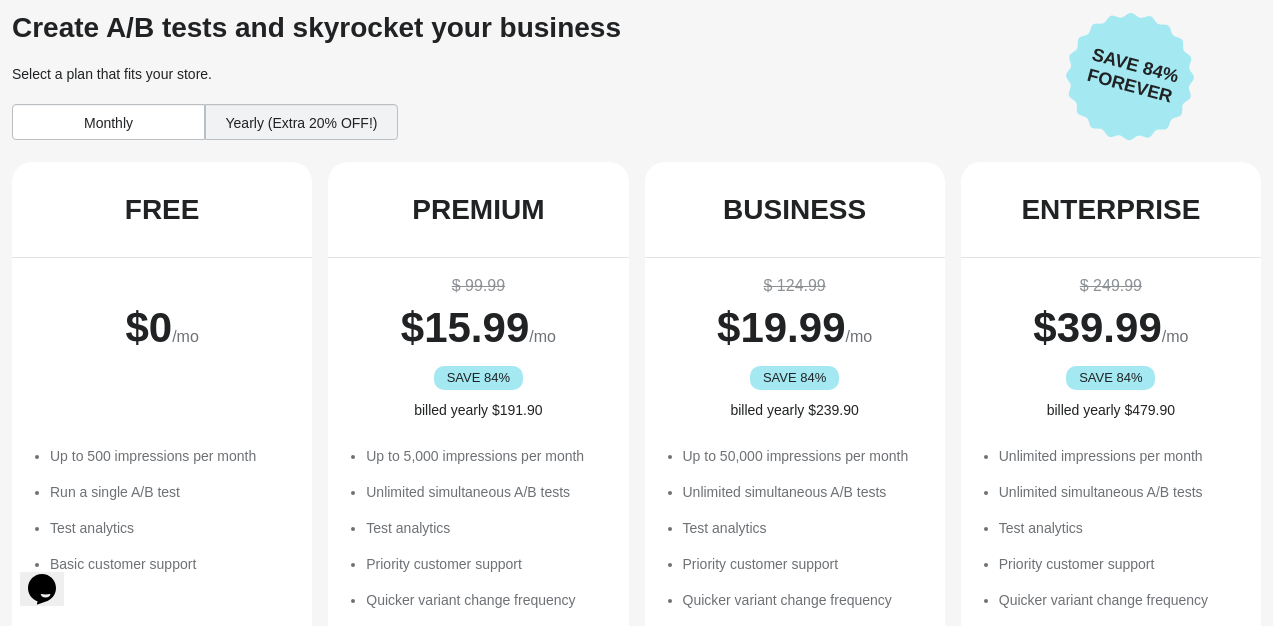 click on "Select a plan that fits your store." at bounding box center [531, 74] 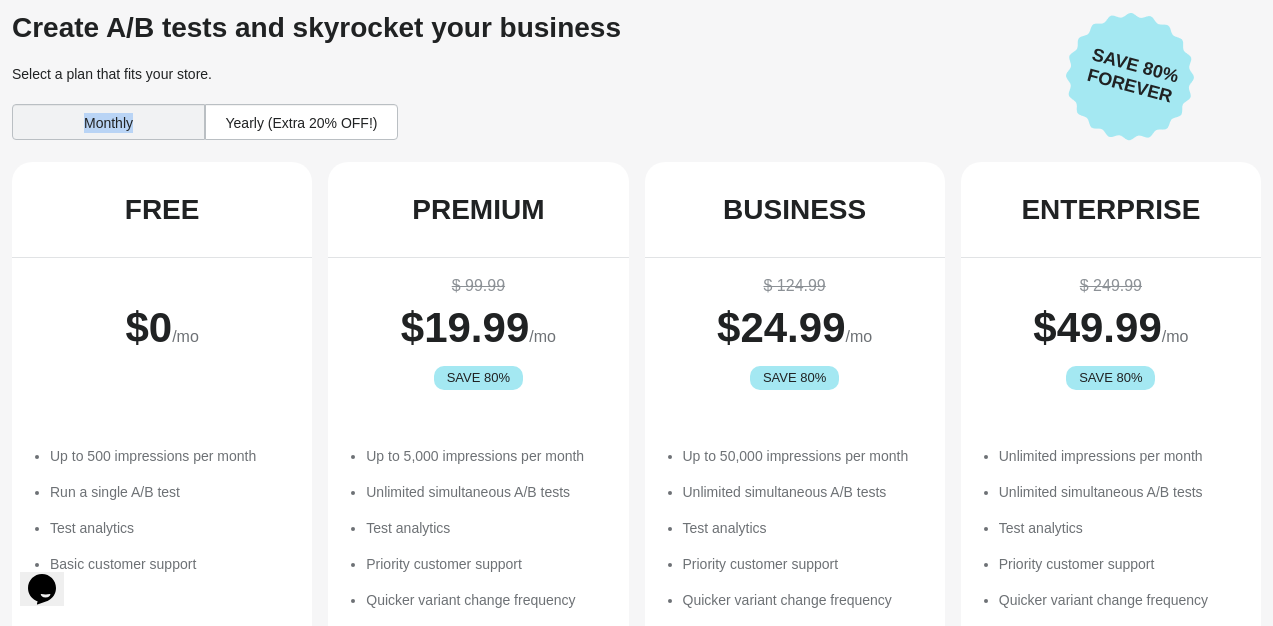 click on "Monthly" at bounding box center [108, 122] 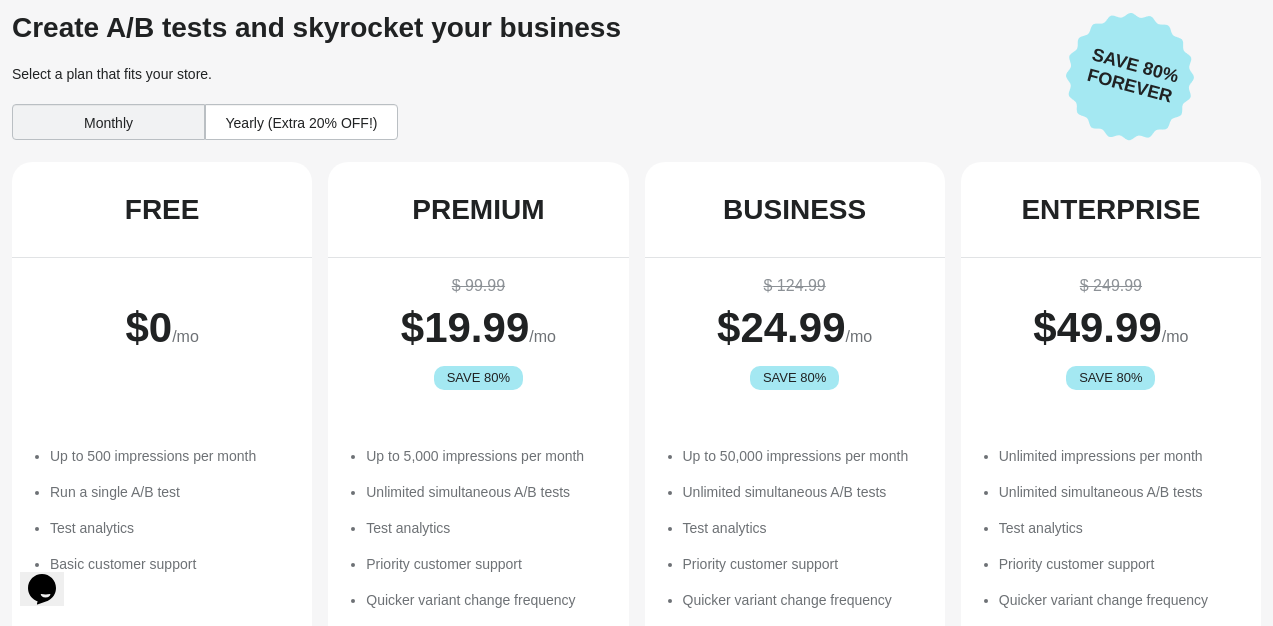 click on "Yearly (Extra 20% OFF!)" at bounding box center (301, 122) 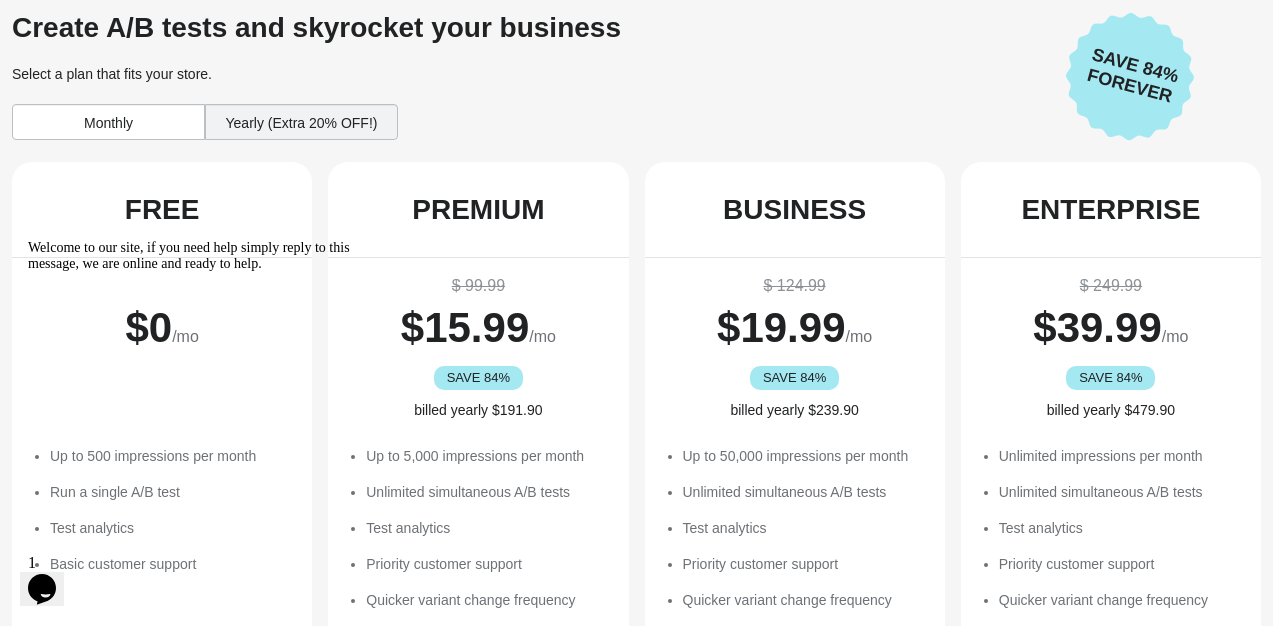 click on "Monthly" at bounding box center [108, 122] 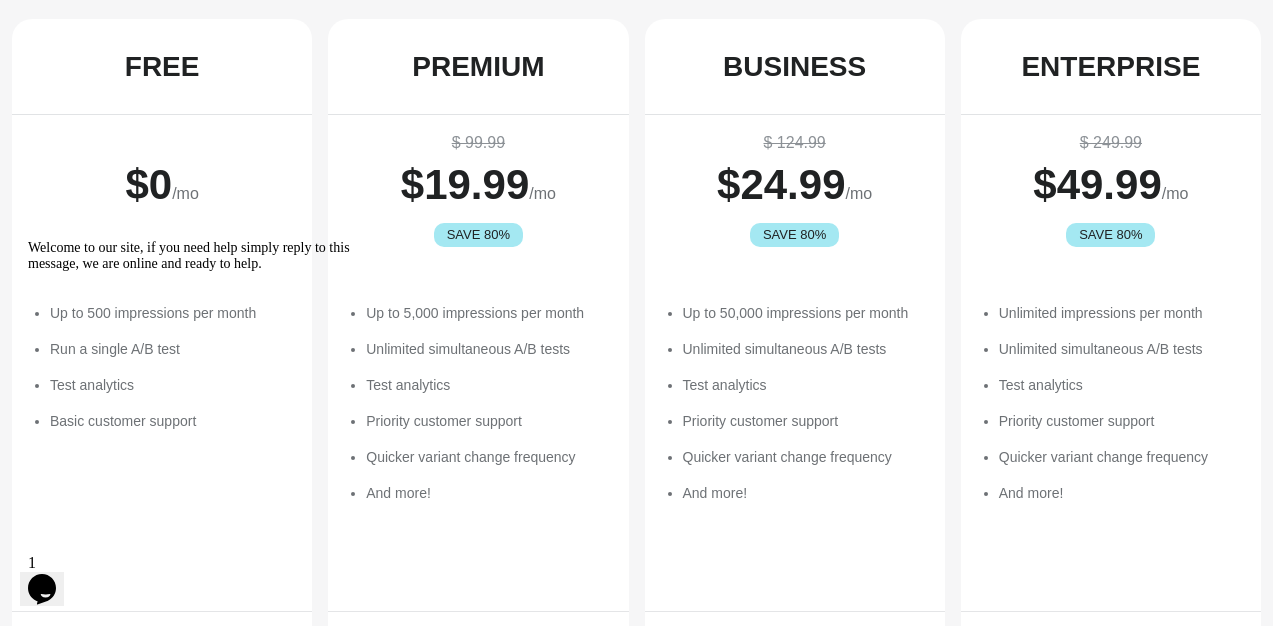 scroll, scrollTop: 0, scrollLeft: 0, axis: both 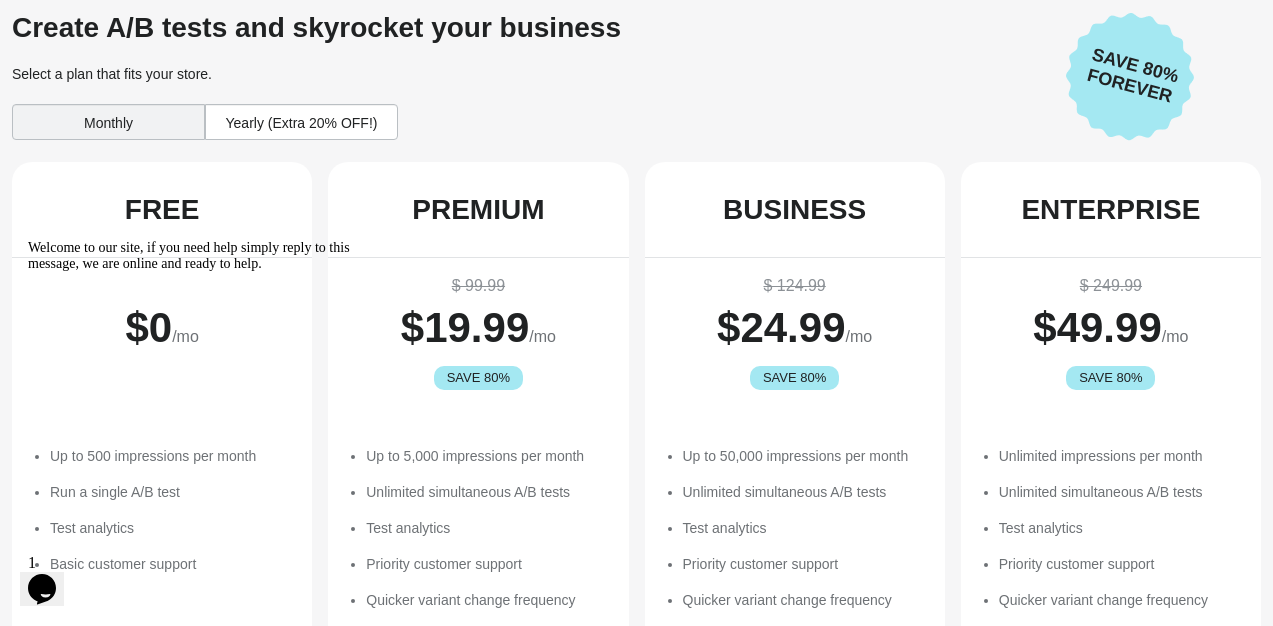 click on "Yearly (Extra 20% OFF!)" at bounding box center (301, 122) 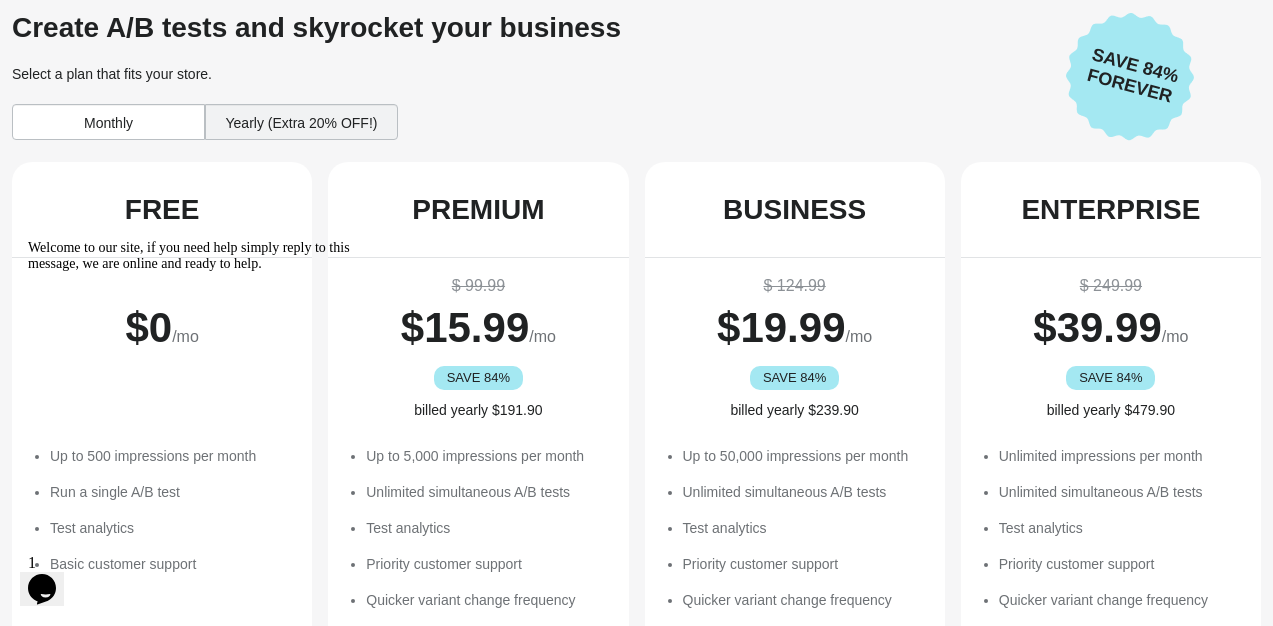 click on "Monthly" at bounding box center [108, 122] 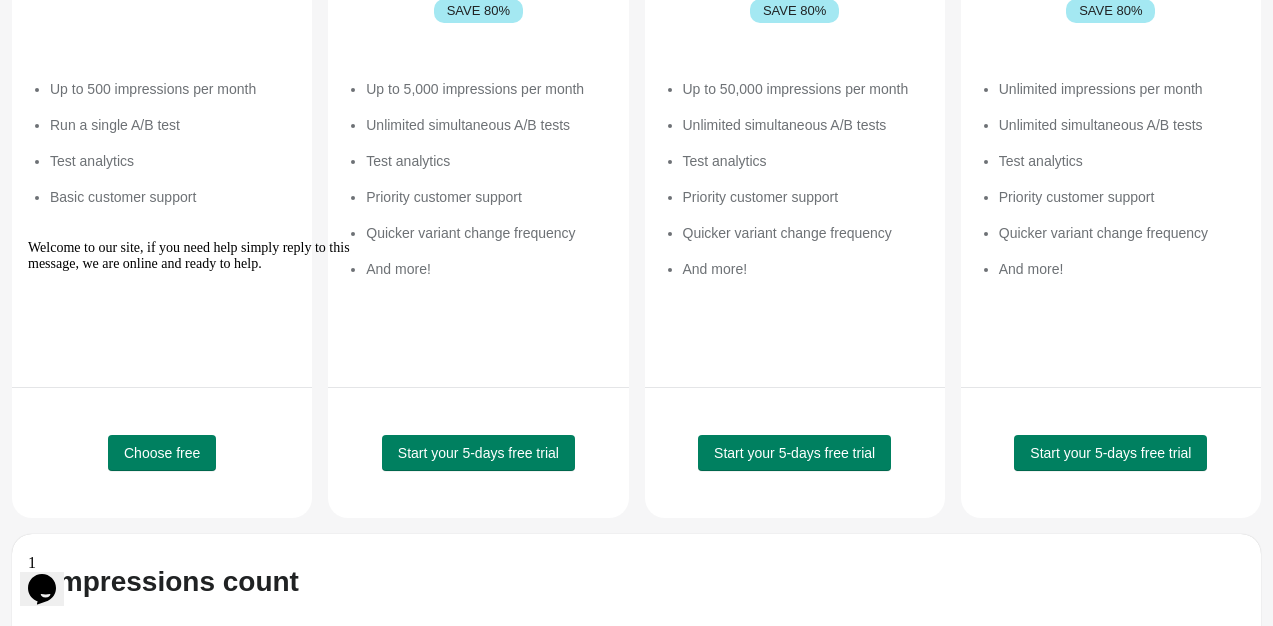 scroll, scrollTop: 500, scrollLeft: 0, axis: vertical 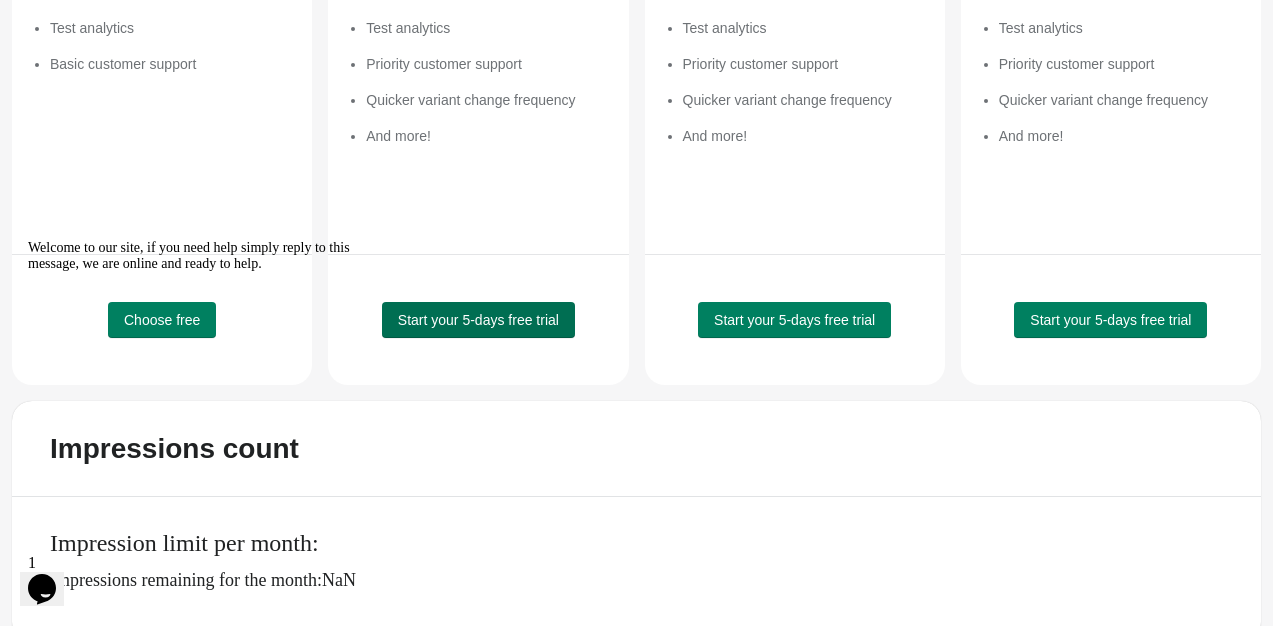 click on "Start your 5-days free trial" at bounding box center (478, 320) 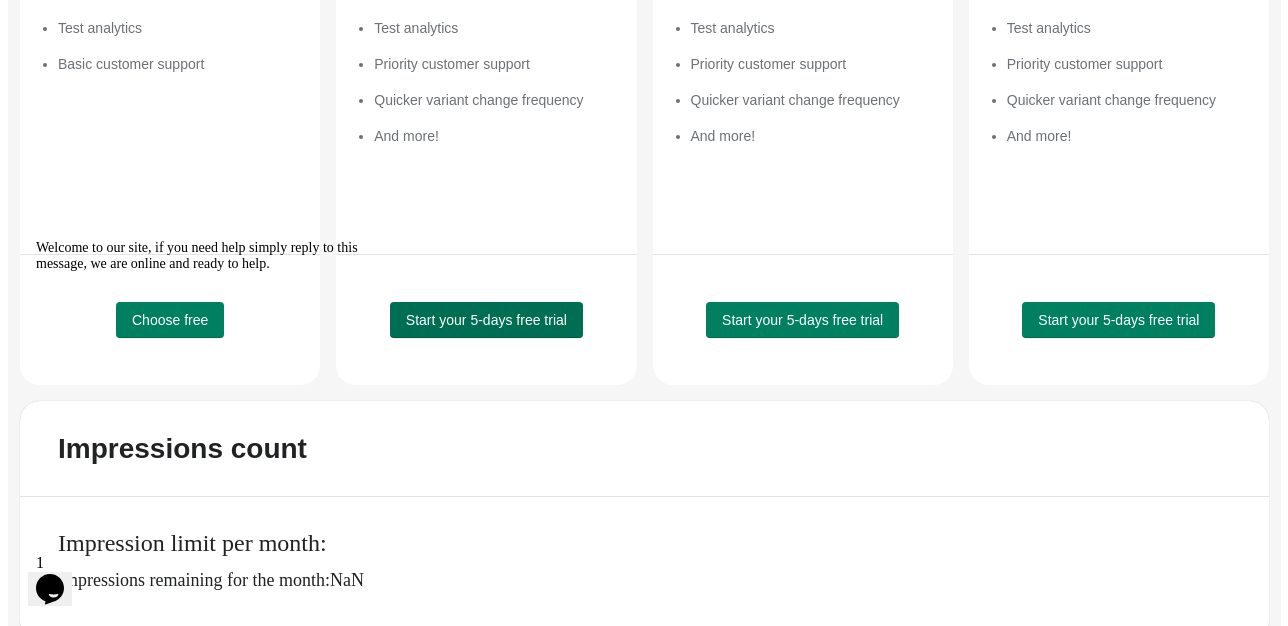 scroll, scrollTop: 0, scrollLeft: 0, axis: both 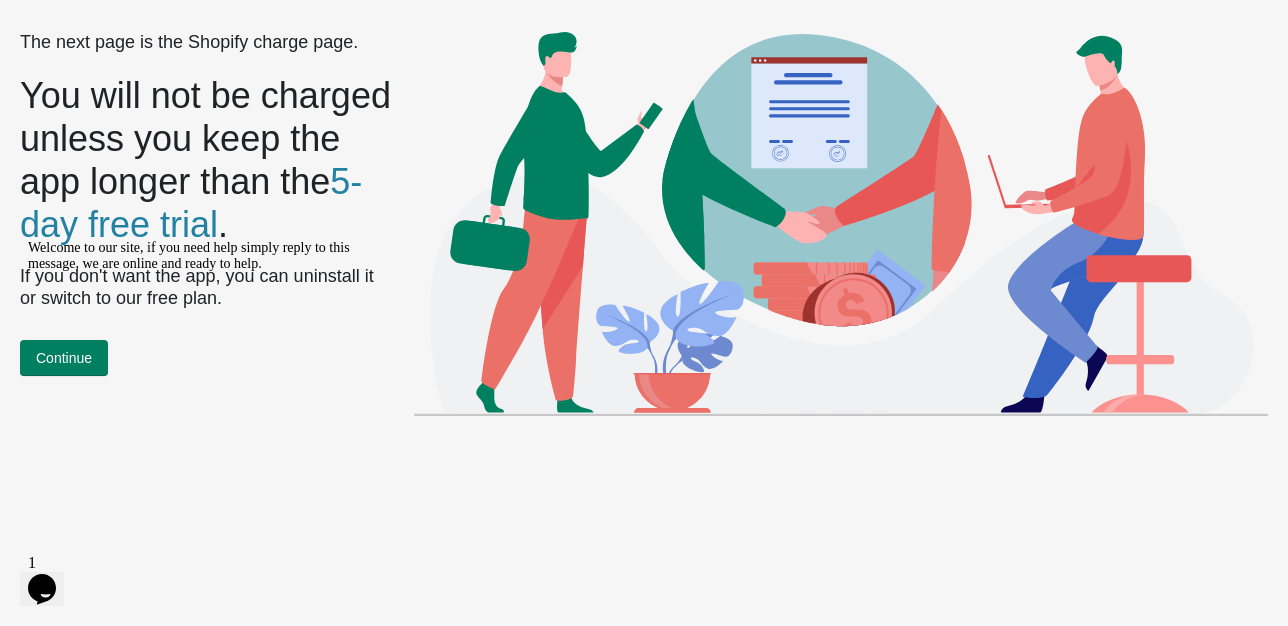 click at bounding box center [208, 240] 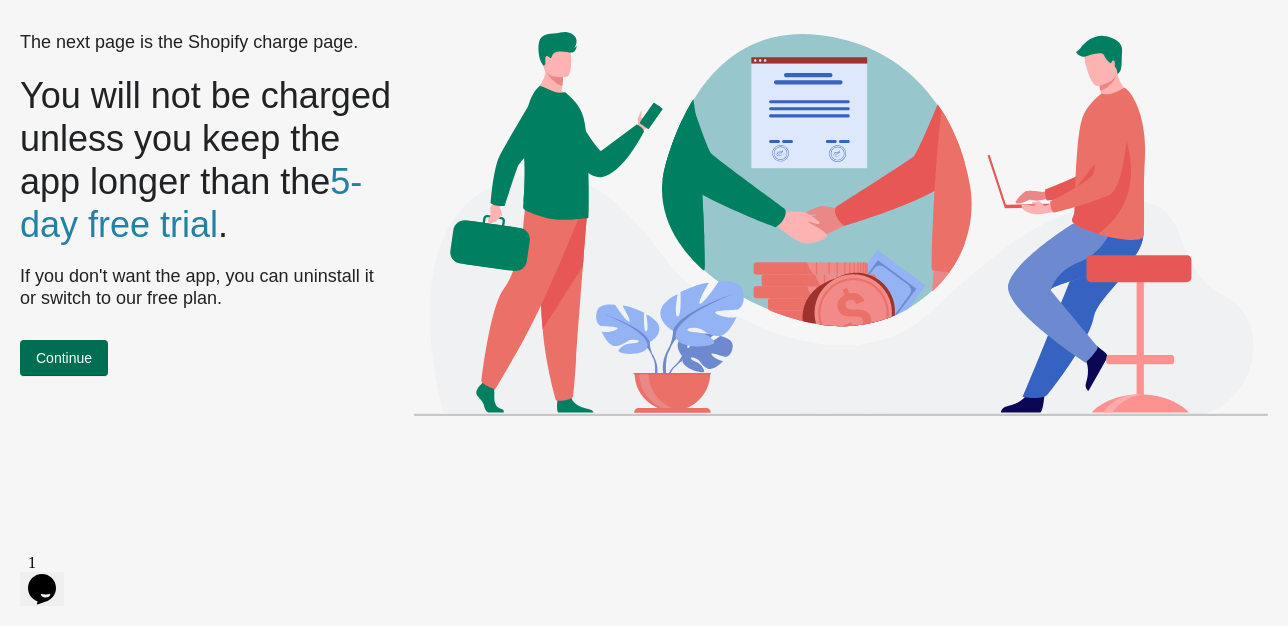 click on "Continue" at bounding box center [64, 358] 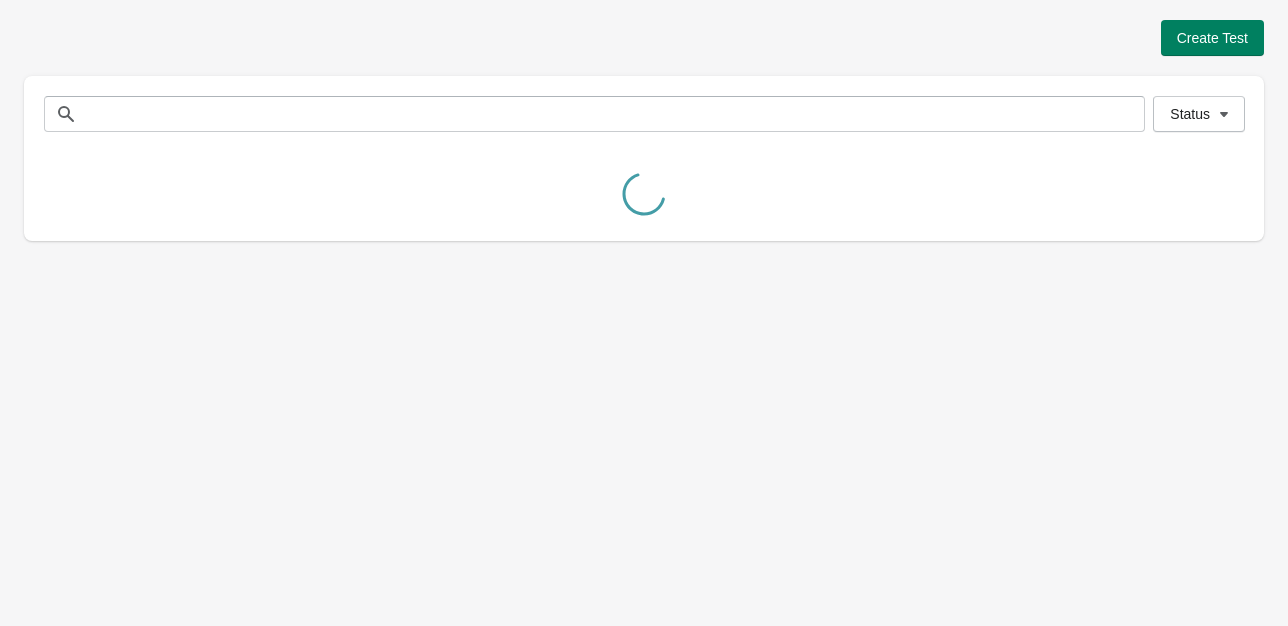 scroll, scrollTop: 0, scrollLeft: 0, axis: both 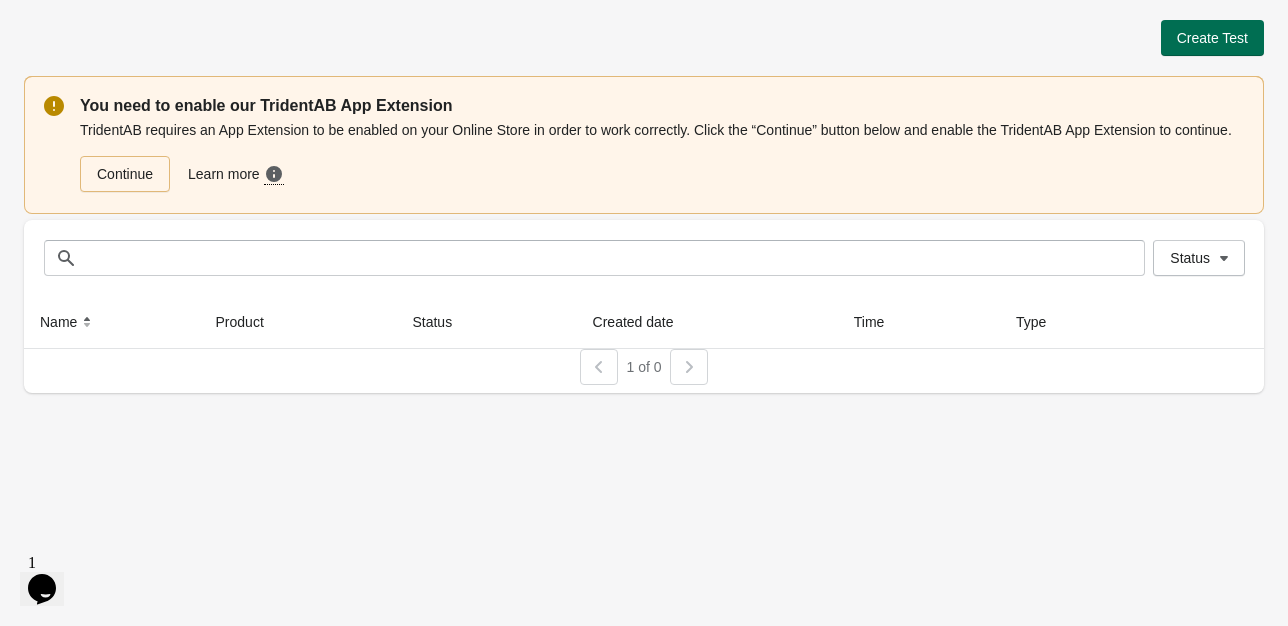 drag, startPoint x: 1224, startPoint y: 16, endPoint x: 1218, endPoint y: 28, distance: 13.416408 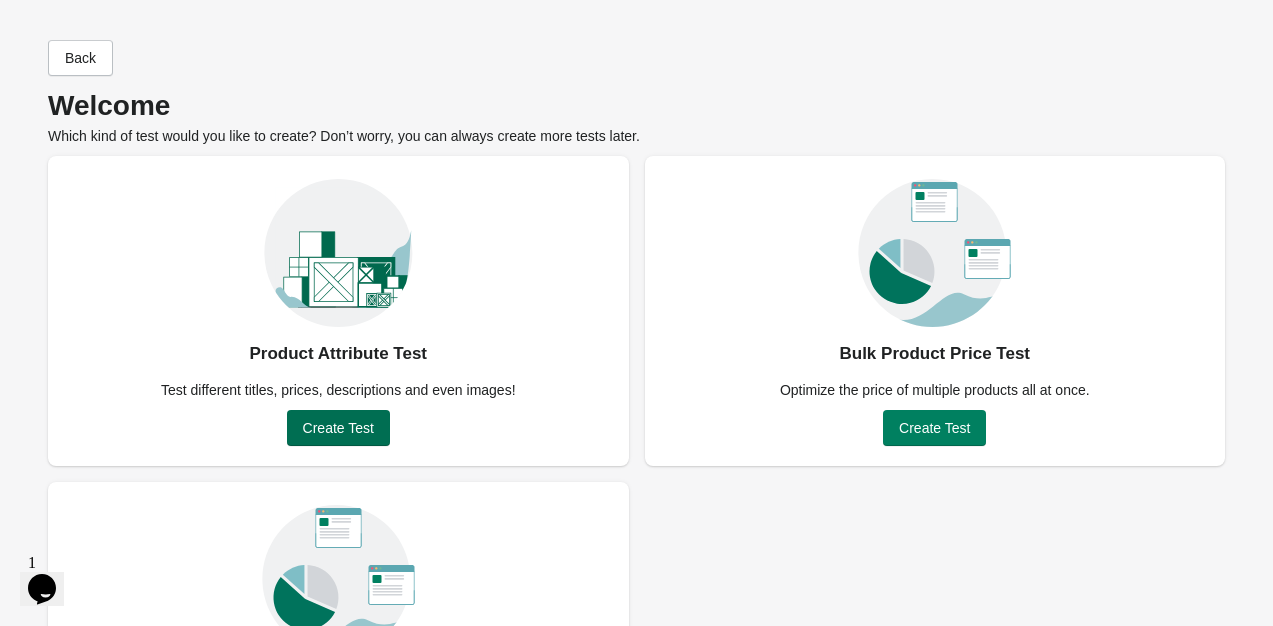 click on "Create Test" at bounding box center [338, 428] 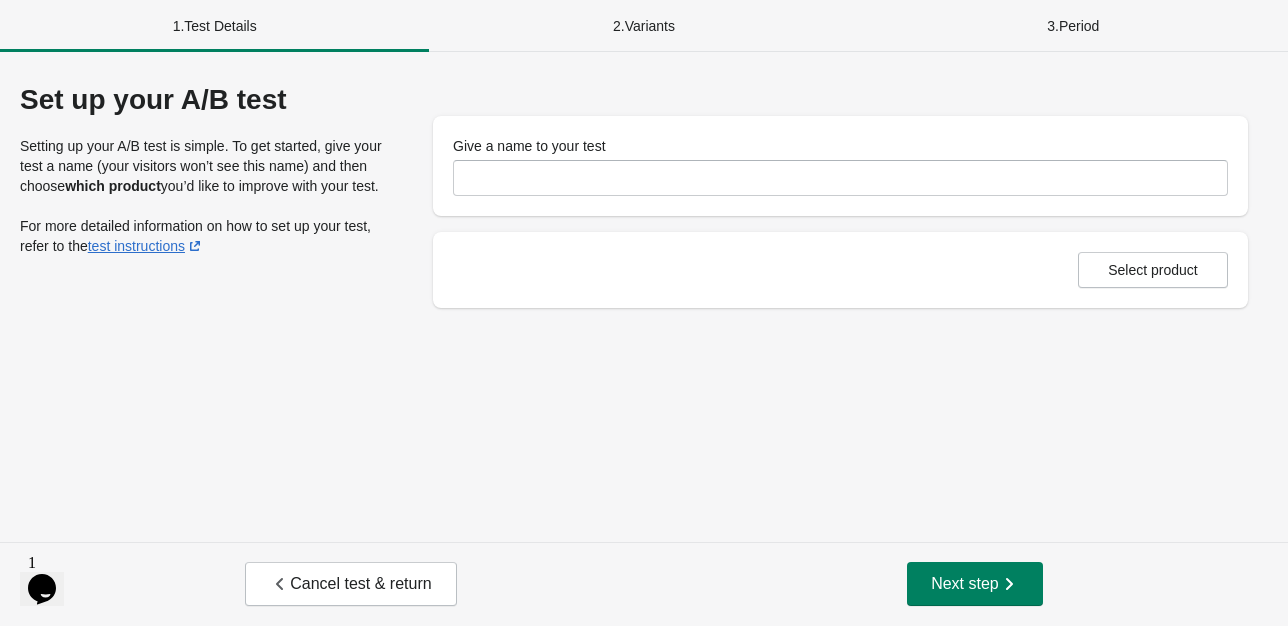 click on "2 .  Variants" at bounding box center [643, 26] 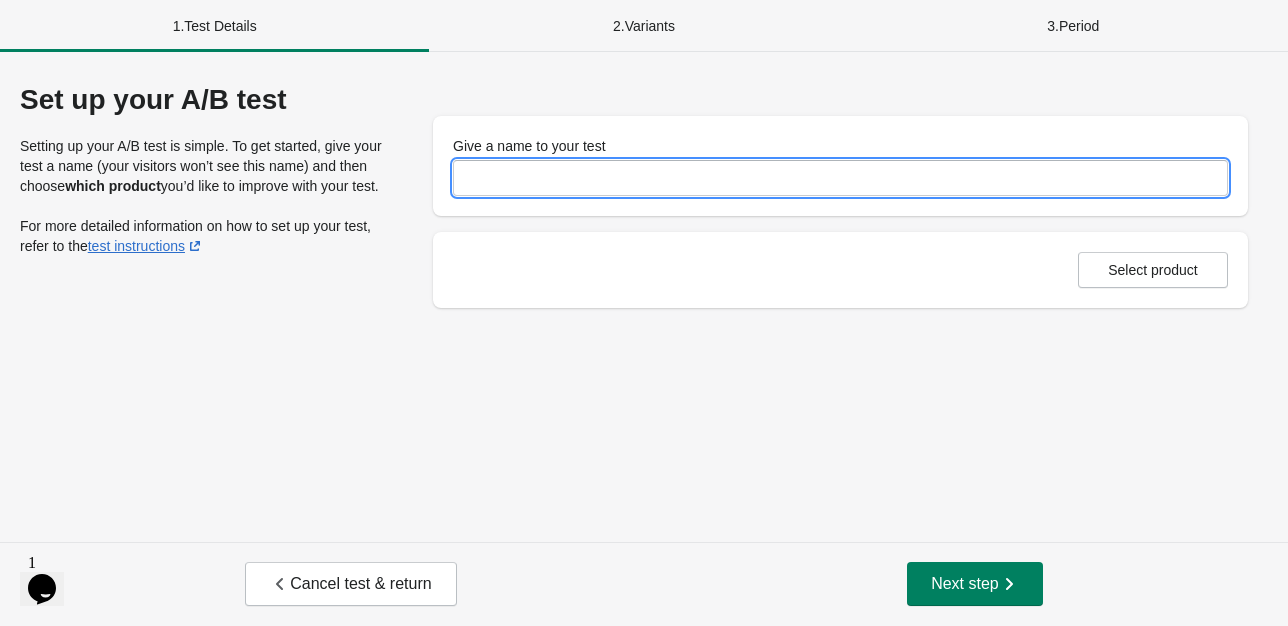 click on "Give a name to your test" at bounding box center [840, 178] 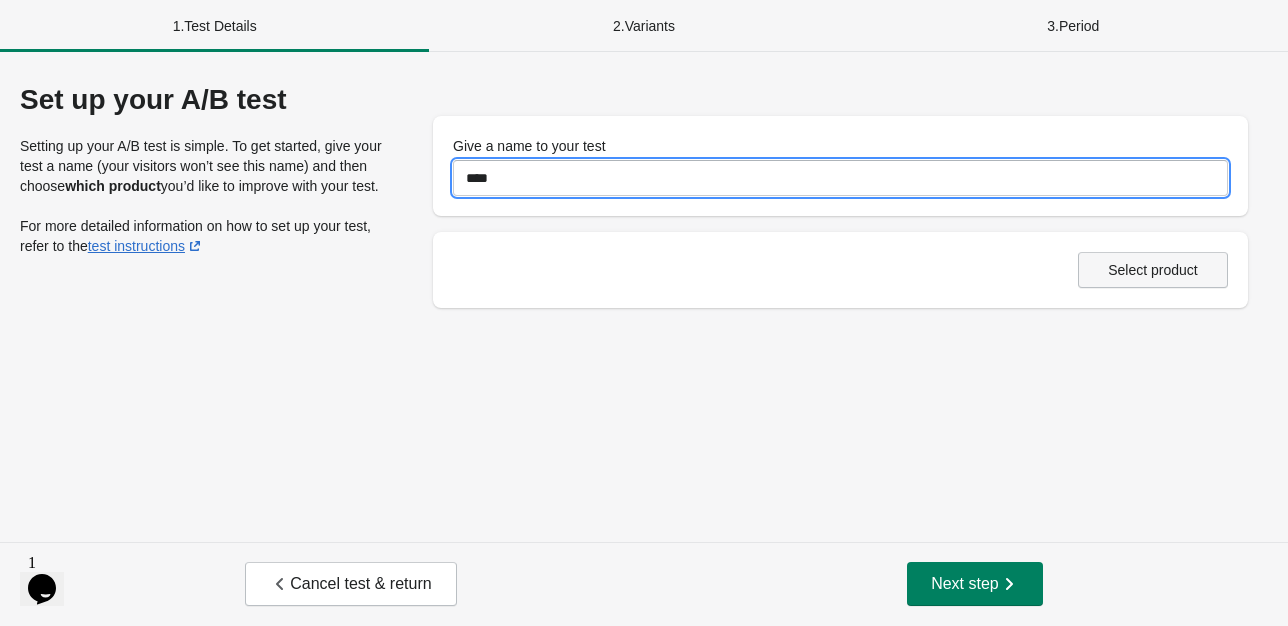 type on "****" 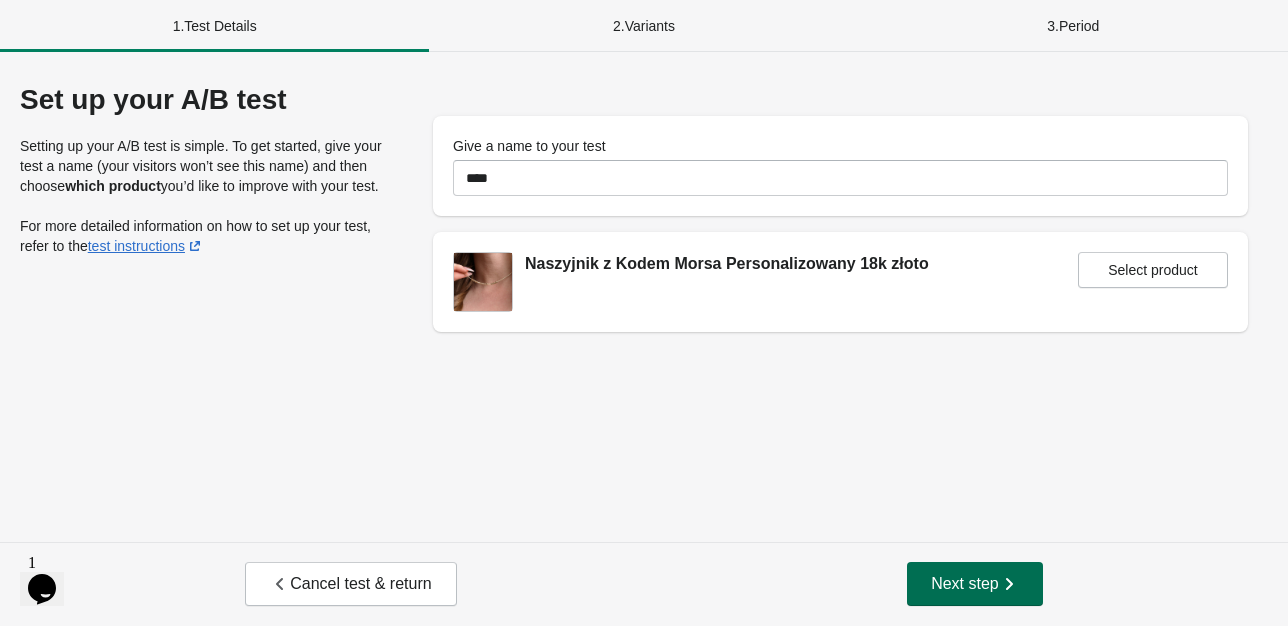 click on "Next step" at bounding box center [975, 584] 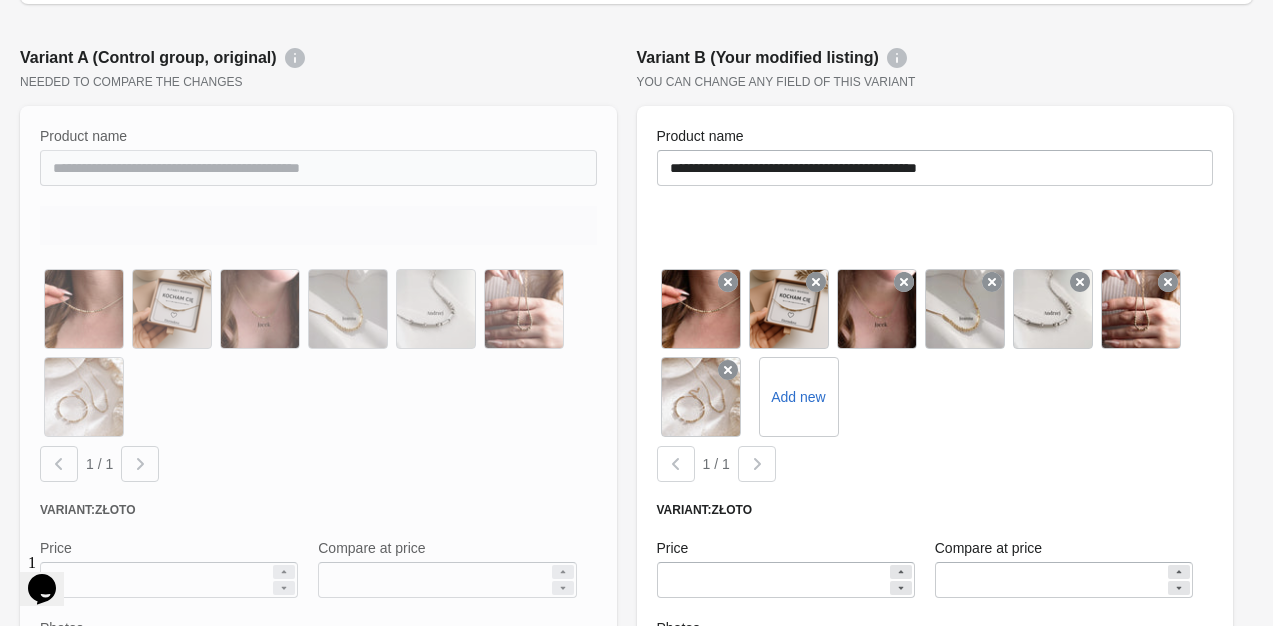 scroll, scrollTop: 400, scrollLeft: 0, axis: vertical 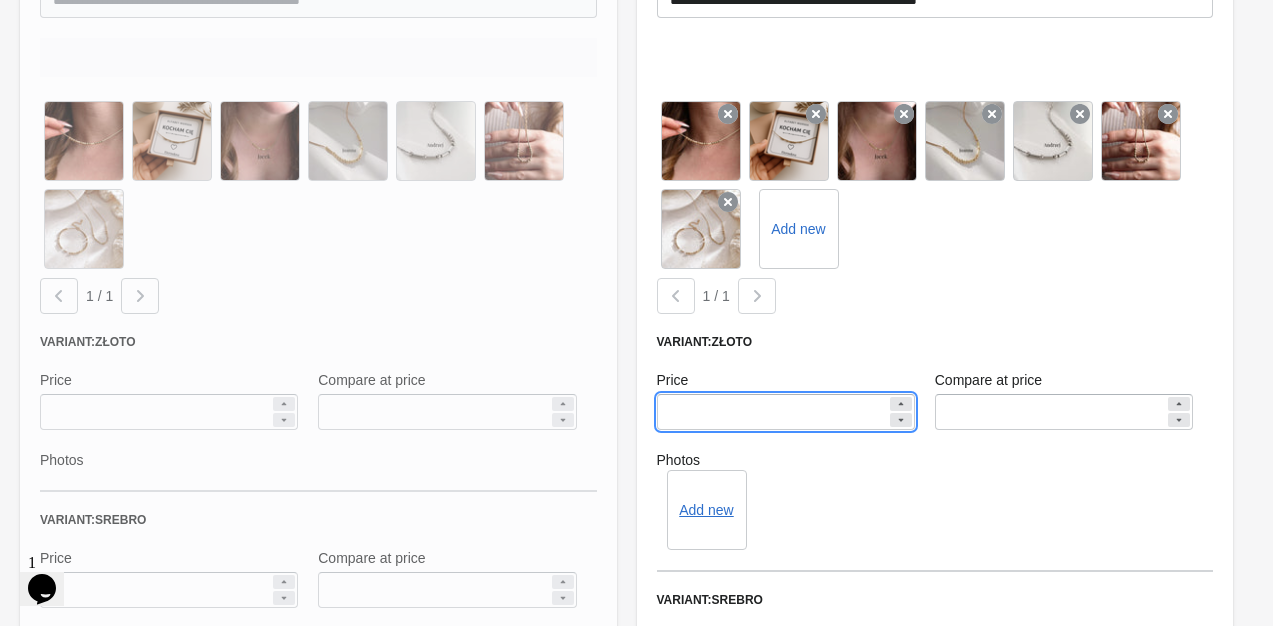 click on "******" at bounding box center (772, 412) 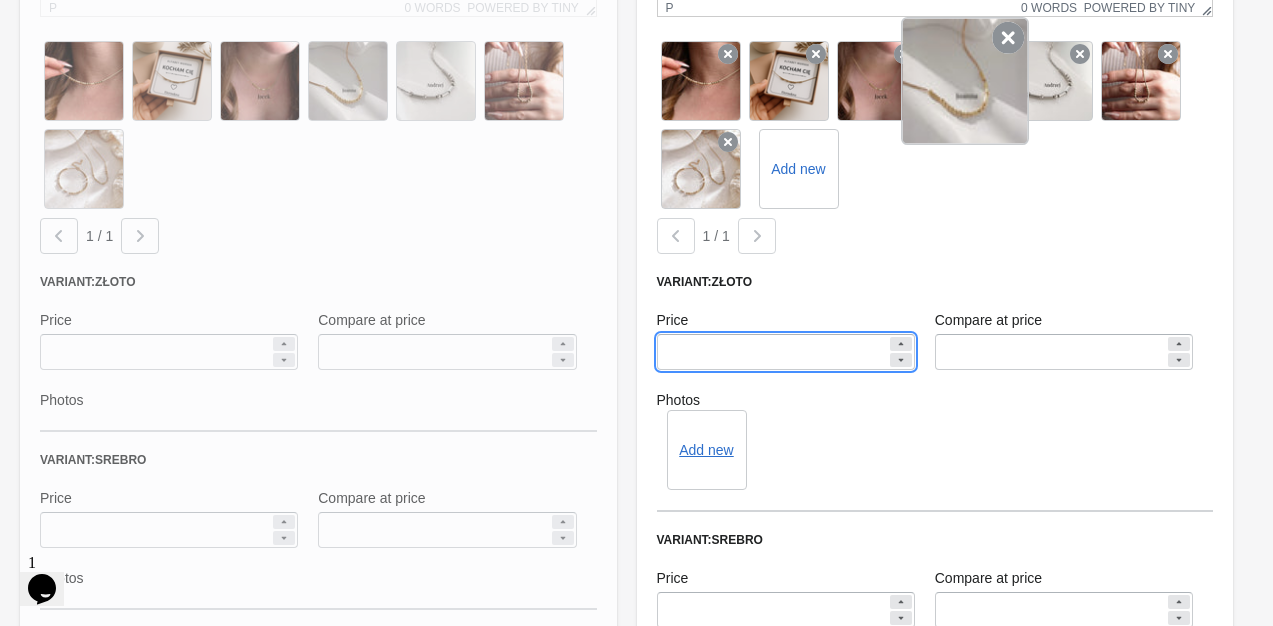 scroll, scrollTop: 1000, scrollLeft: 0, axis: vertical 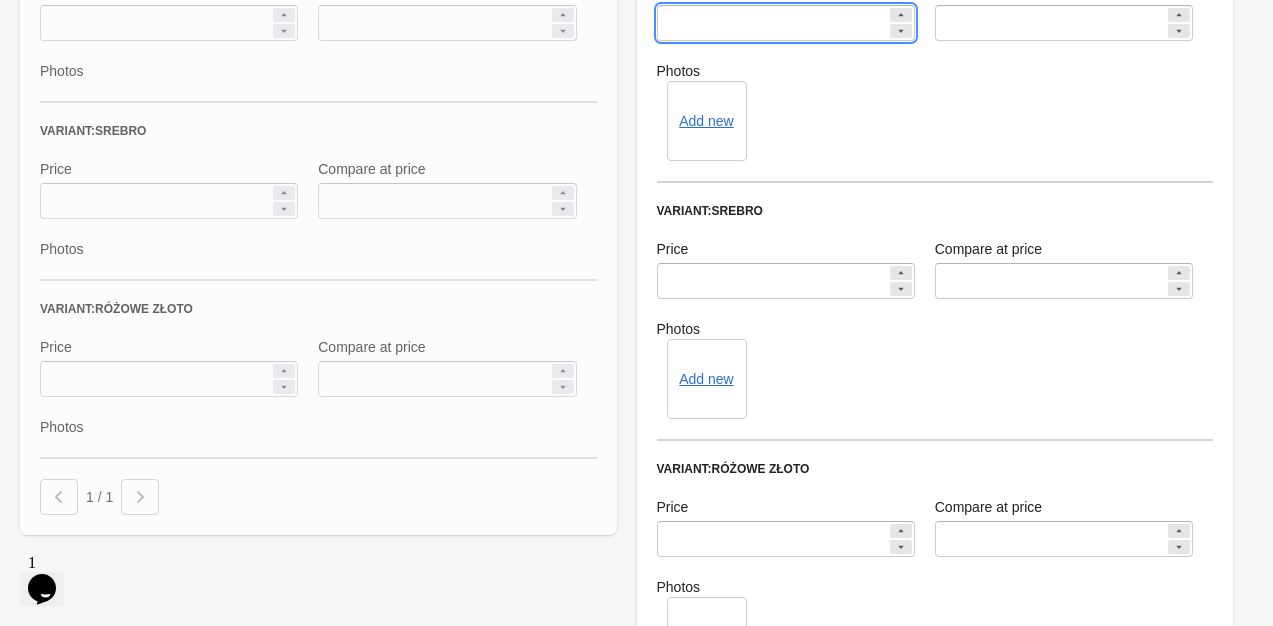 type on "******" 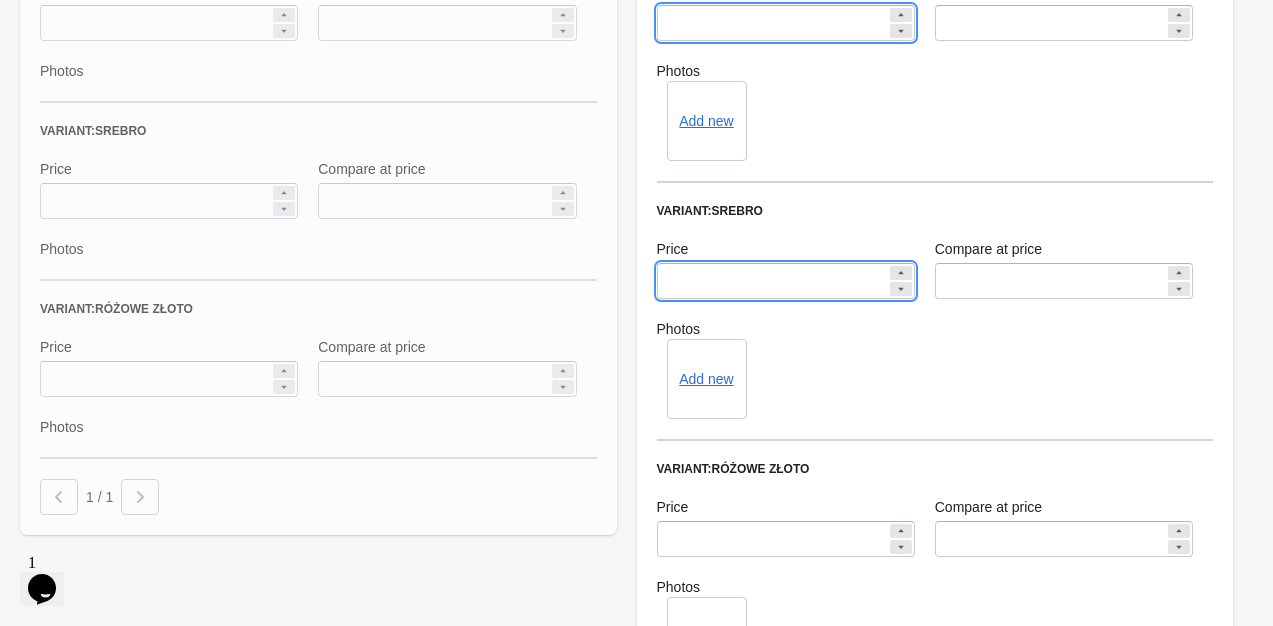 click on "******" at bounding box center (772, 281) 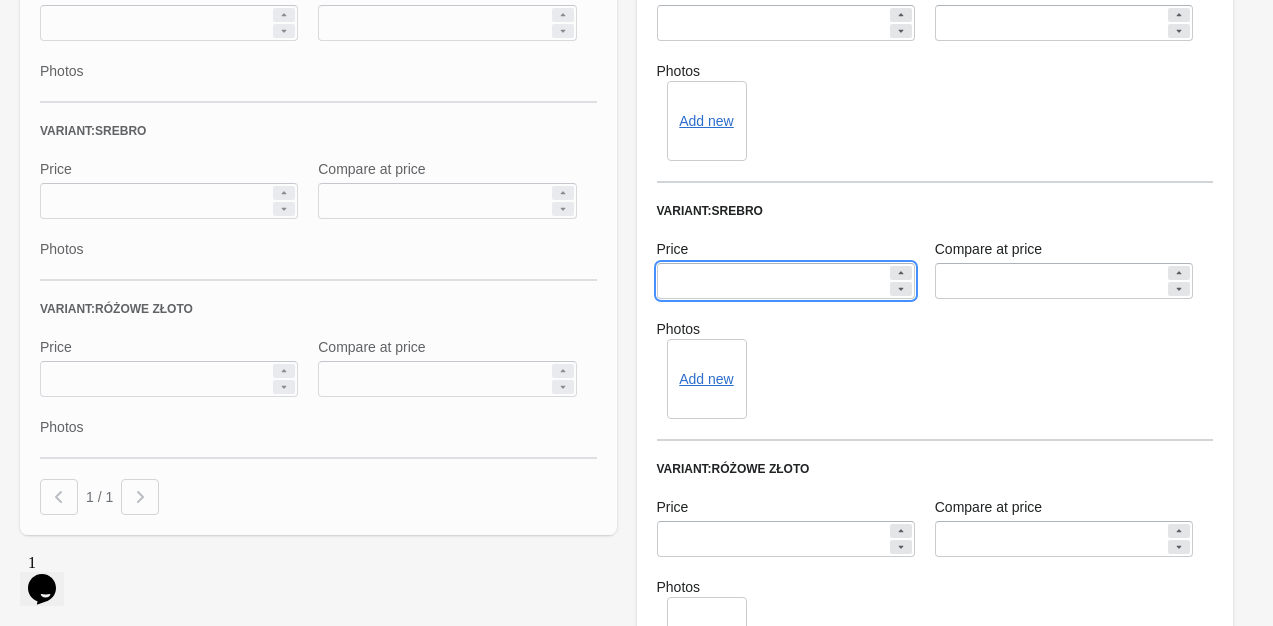 click on "******" at bounding box center (772, 281) 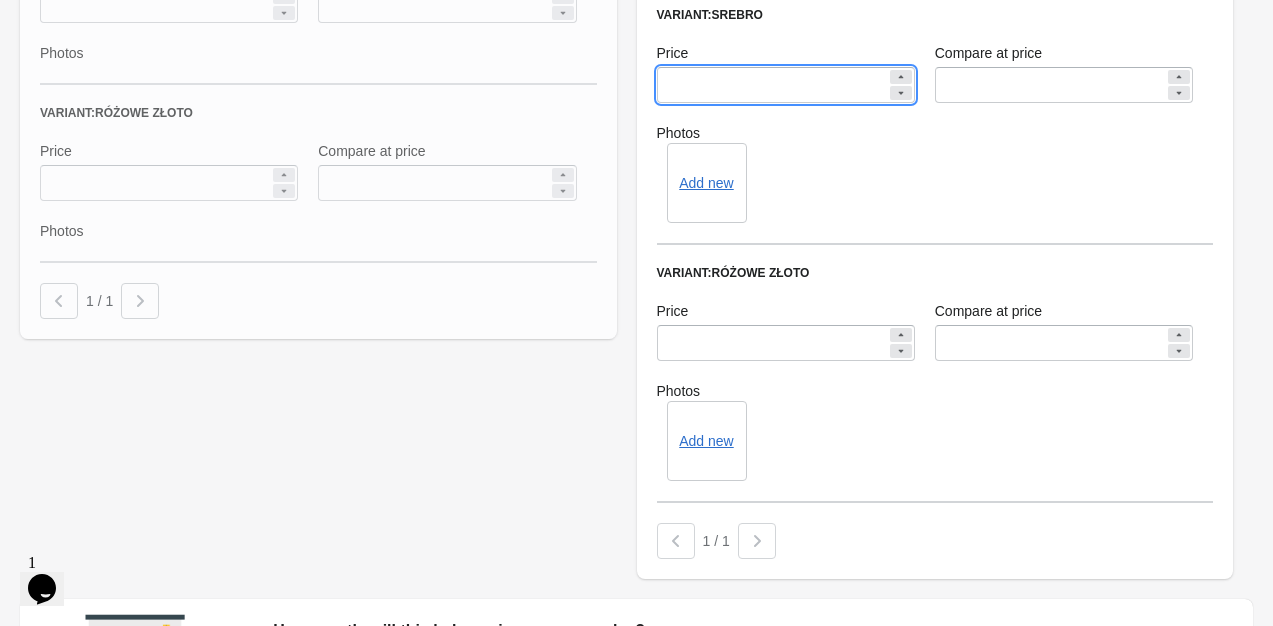 scroll, scrollTop: 1200, scrollLeft: 0, axis: vertical 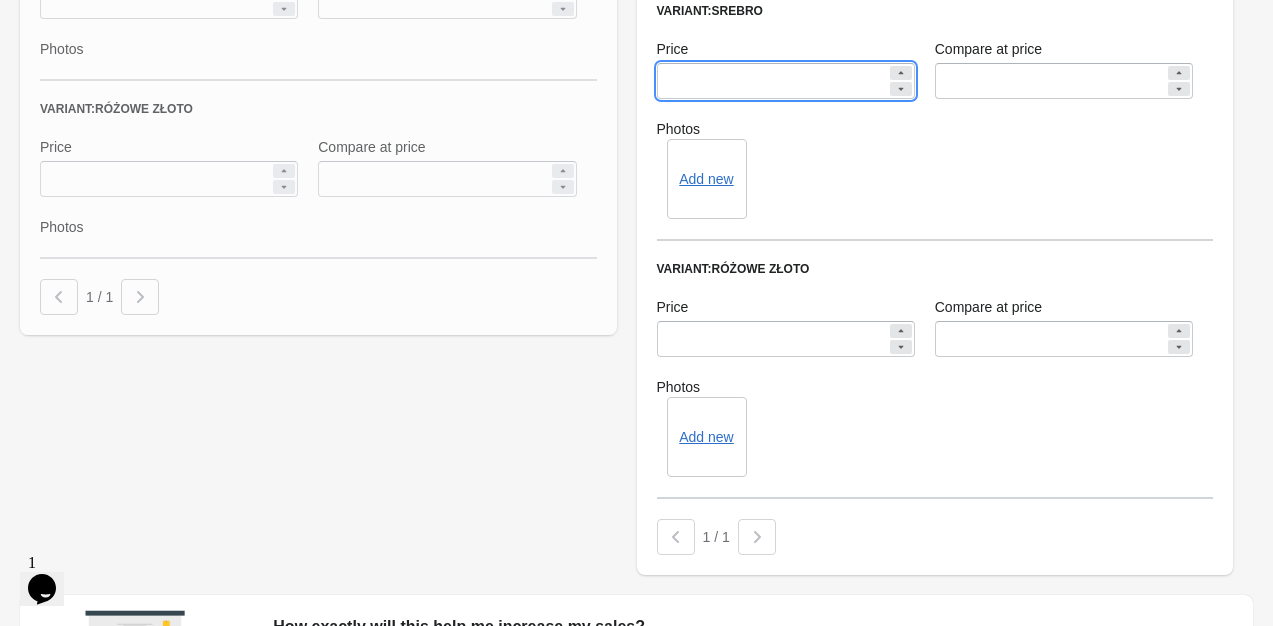 type on "******" 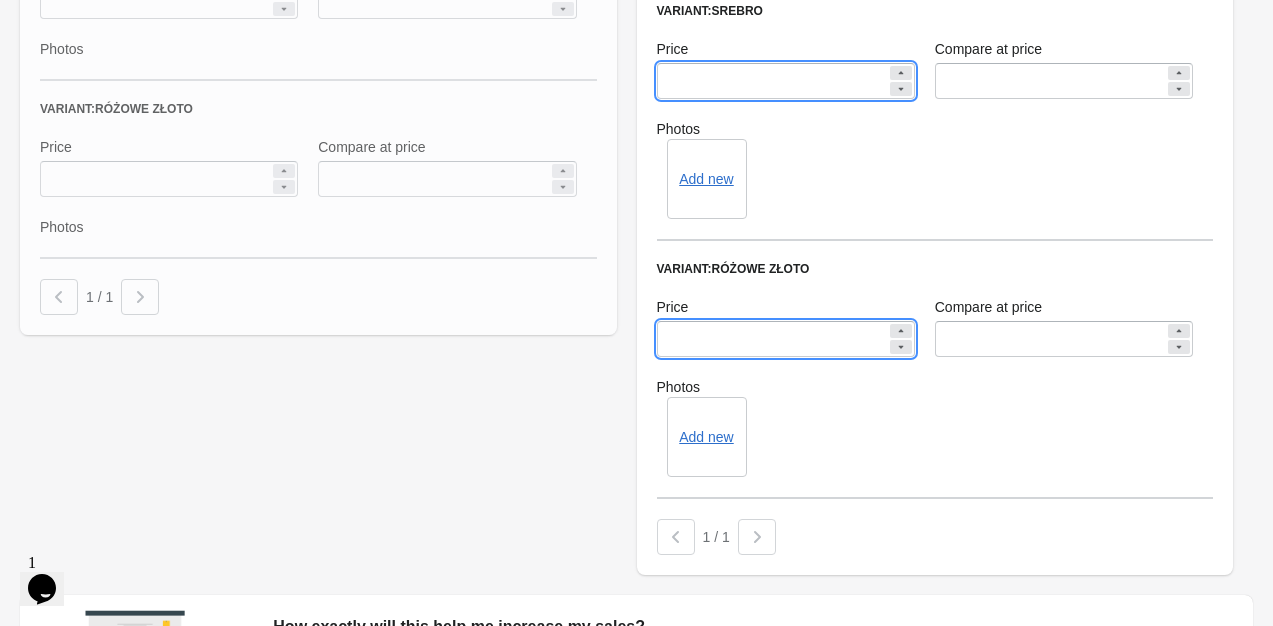 click on "******" at bounding box center (772, 339) 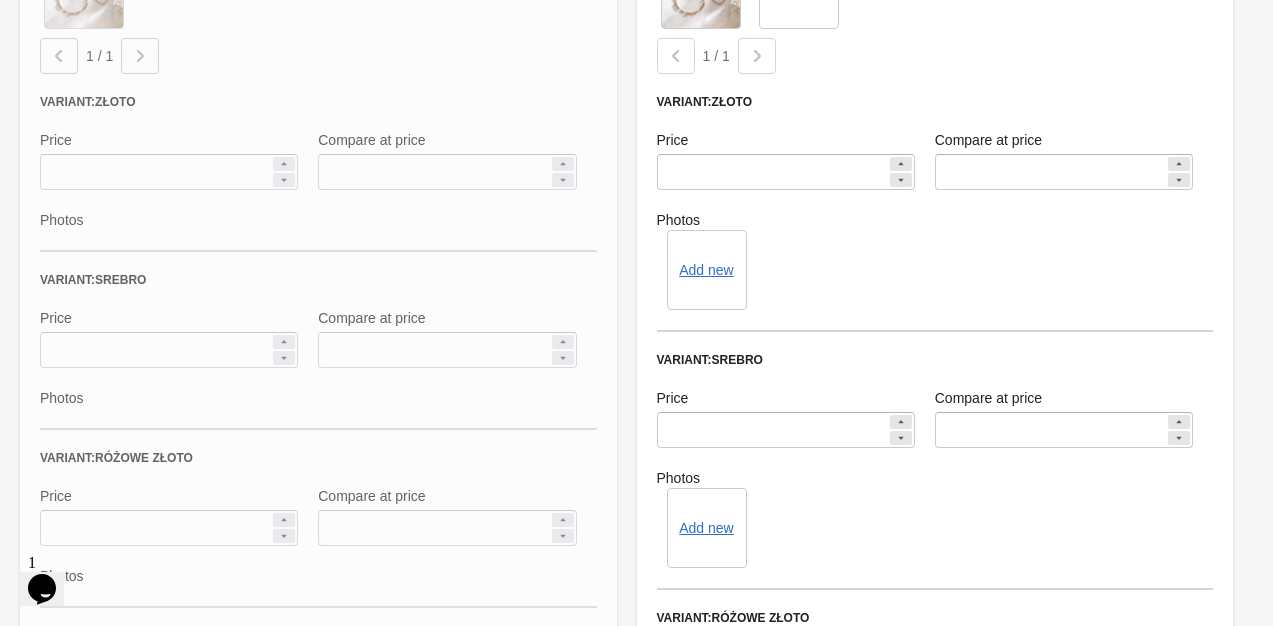 scroll, scrollTop: 1451, scrollLeft: 0, axis: vertical 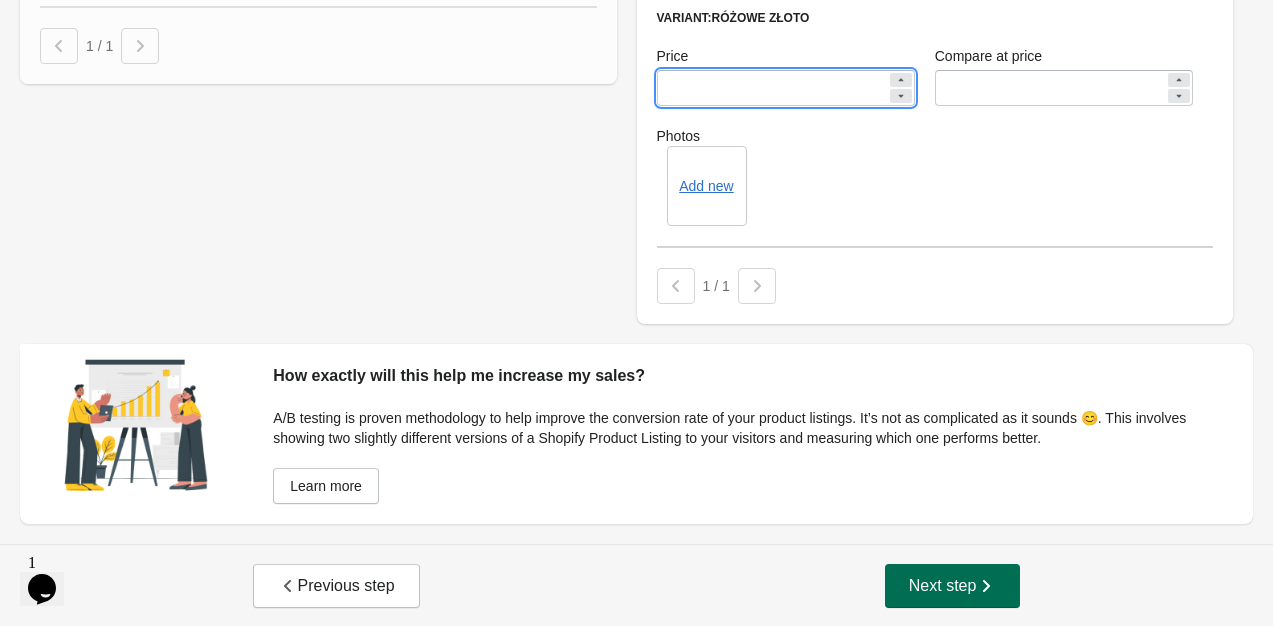 type on "******" 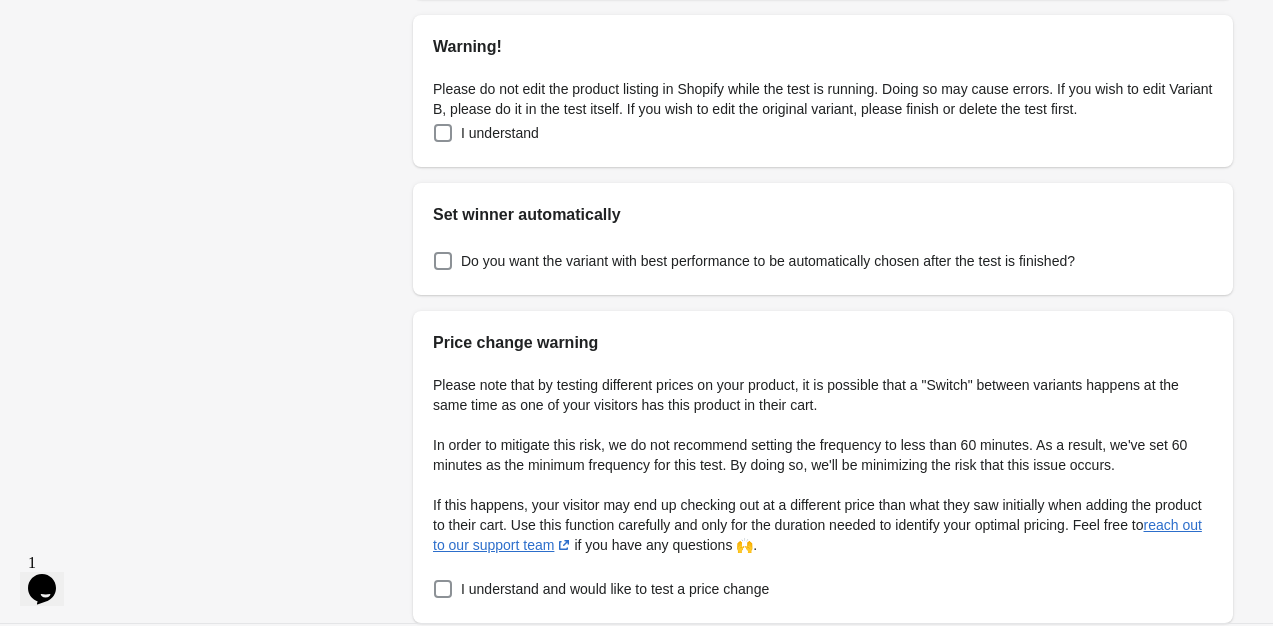 scroll, scrollTop: 588, scrollLeft: 0, axis: vertical 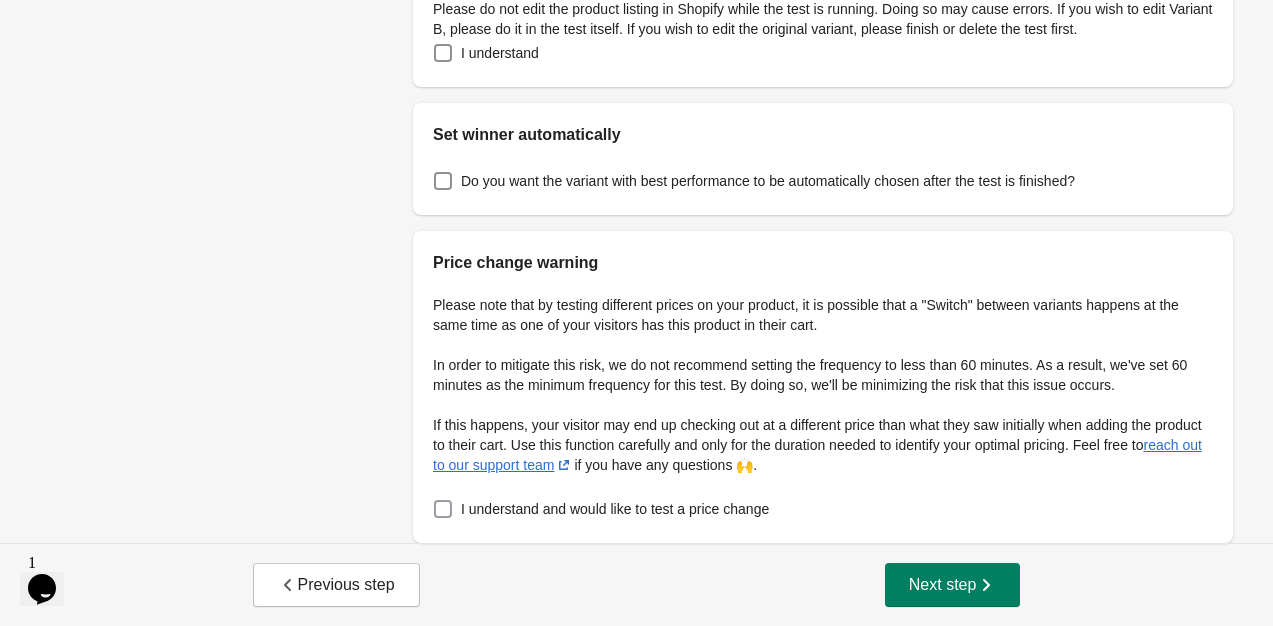 click on "I understand and would like to test a price change" at bounding box center [615, 509] 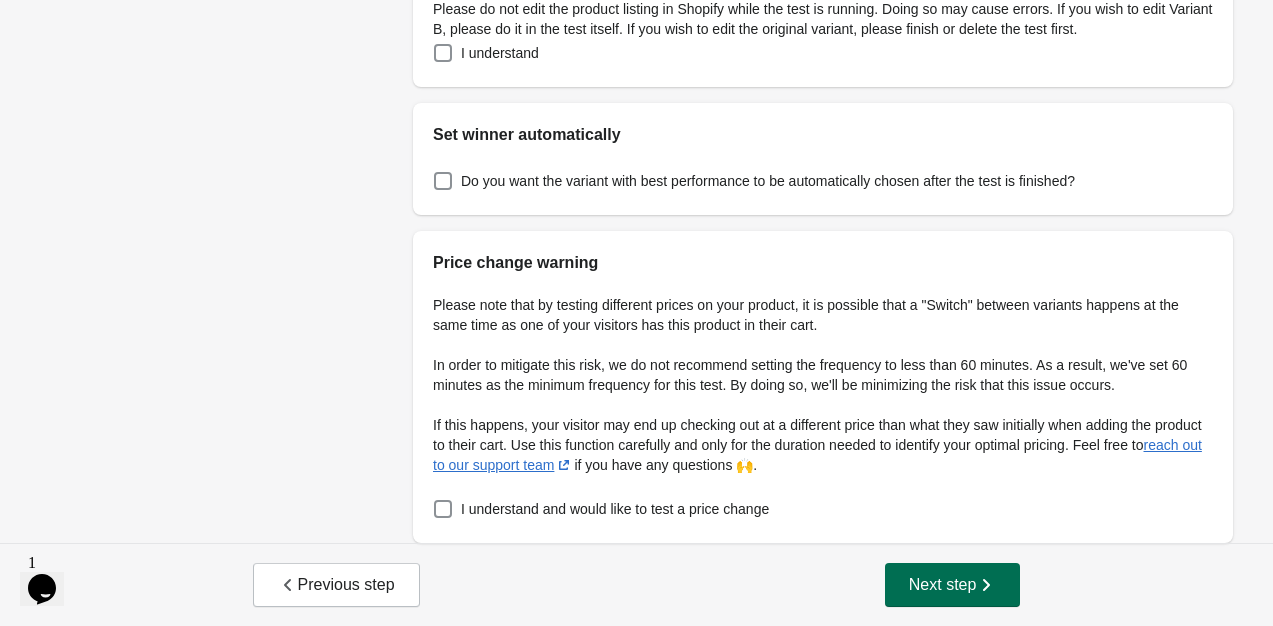 click on "Next step" at bounding box center [953, 585] 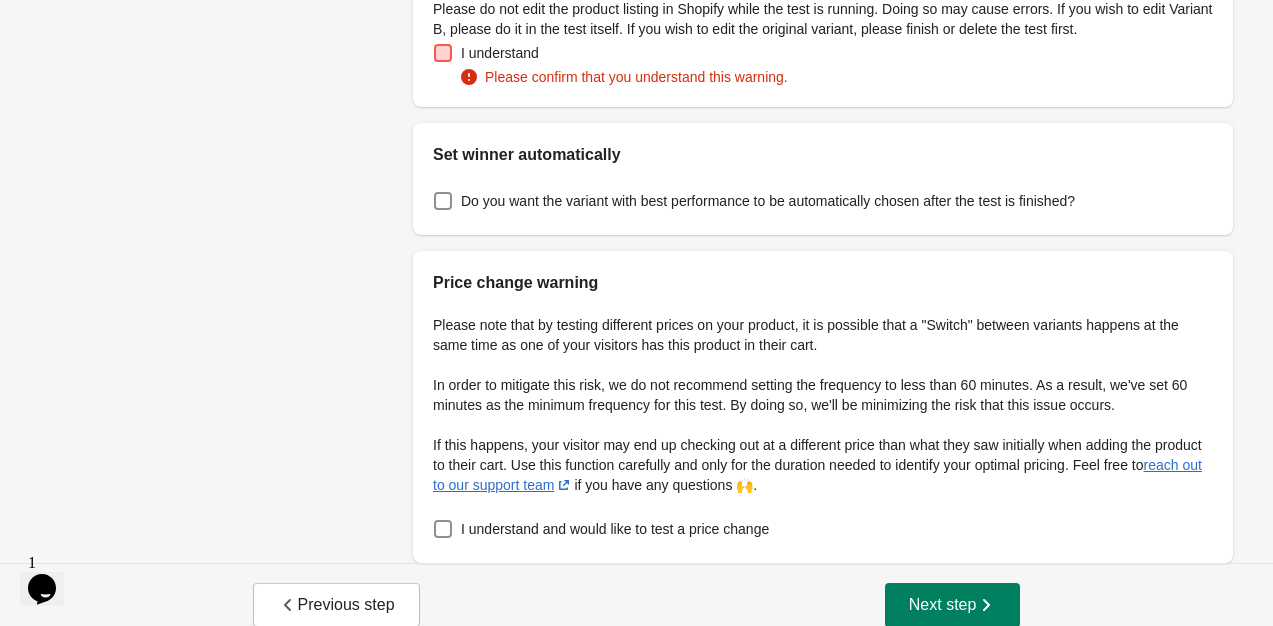click at bounding box center (443, 53) 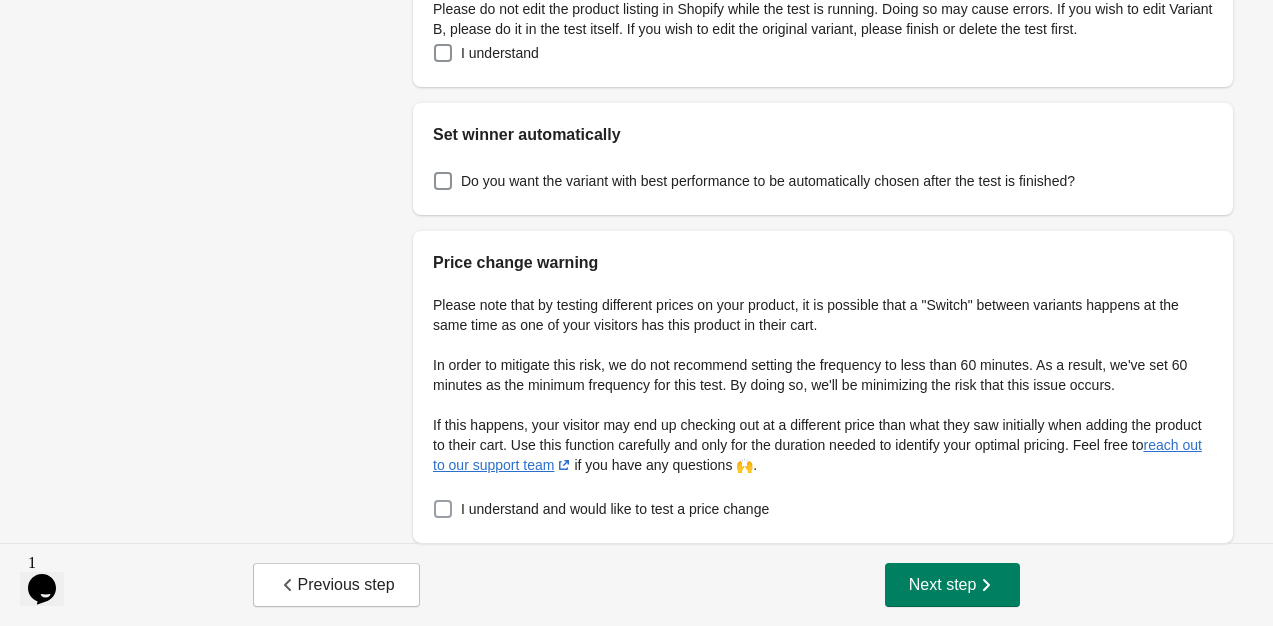 click at bounding box center (443, 509) 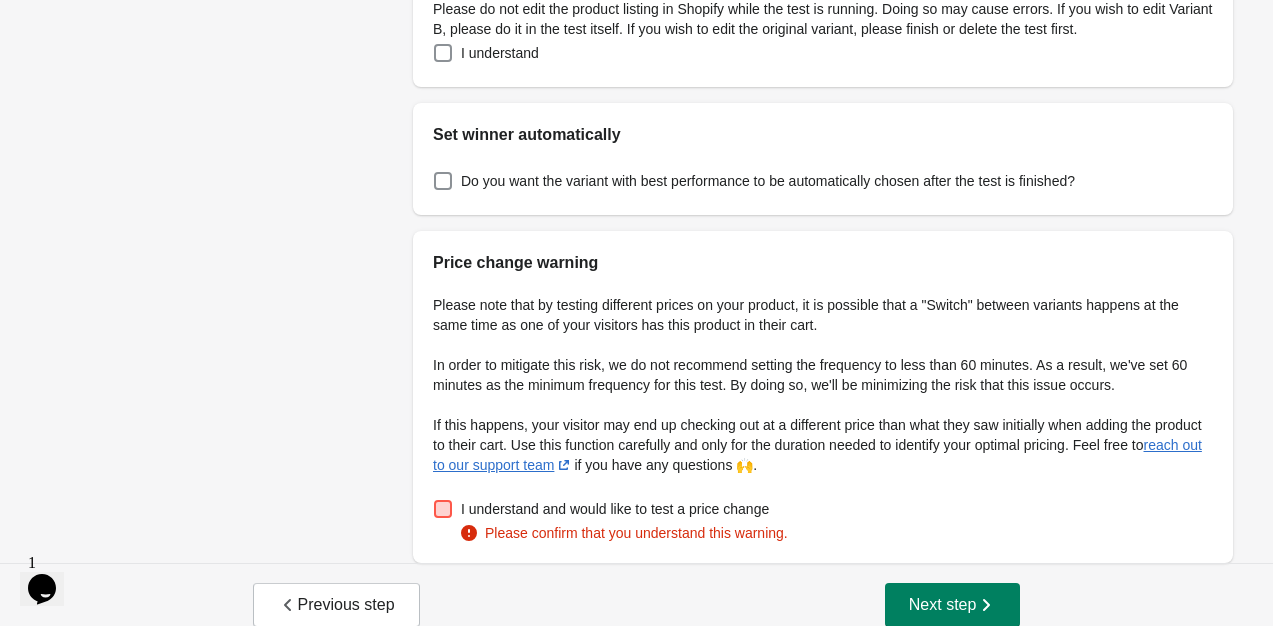 click on "I understand and would like to test a price change" at bounding box center [615, 509] 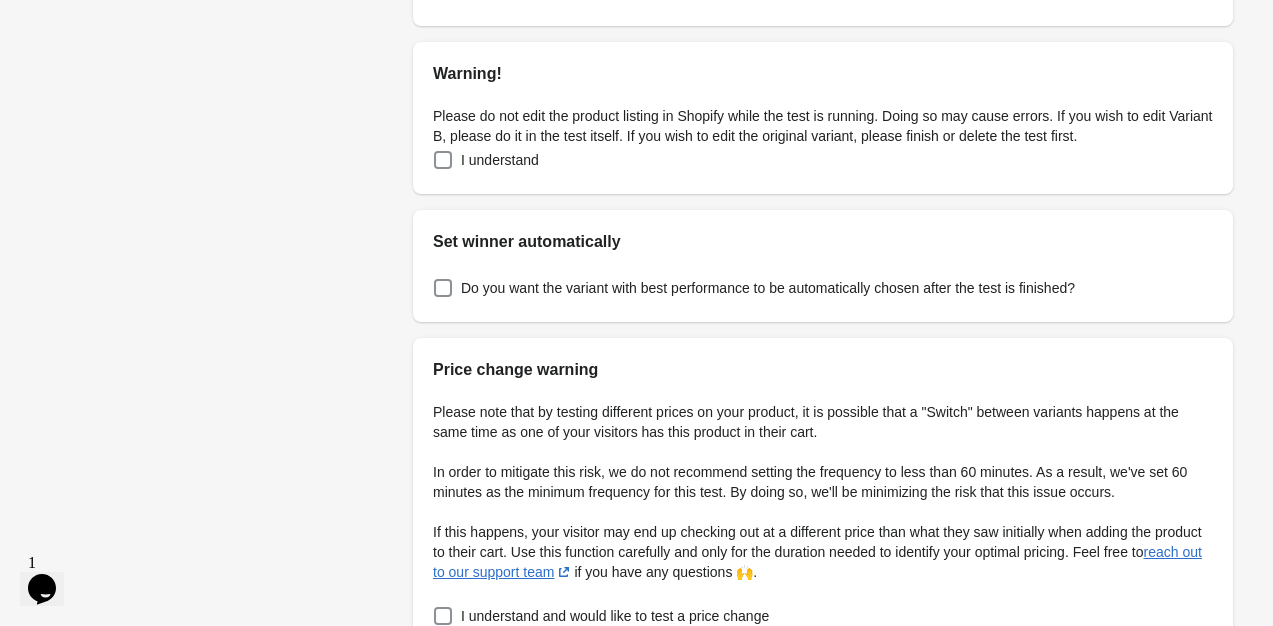 scroll, scrollTop: 588, scrollLeft: 0, axis: vertical 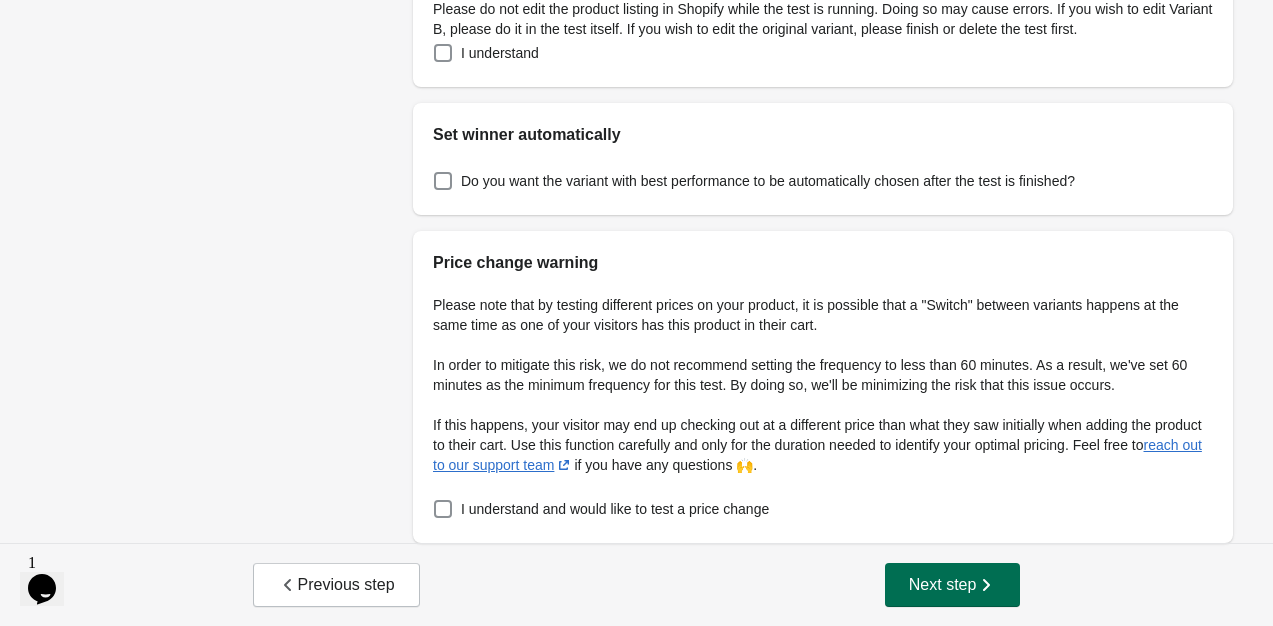 click on "Next step" at bounding box center [953, 585] 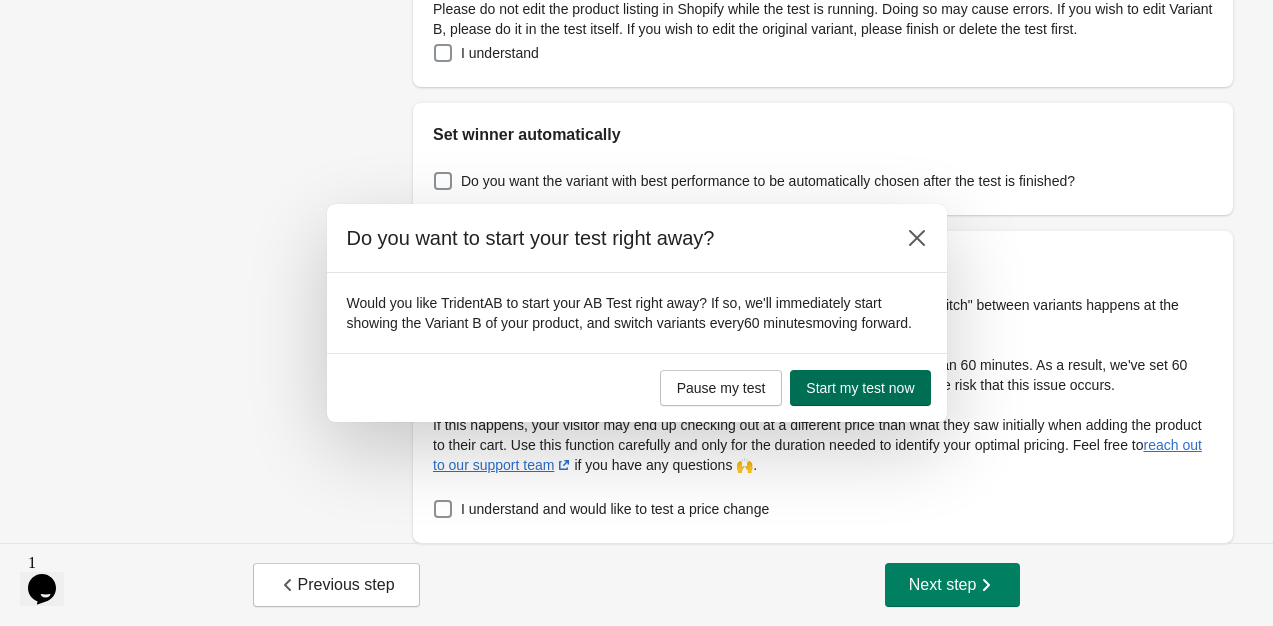 click on "Start my test now" at bounding box center [860, 388] 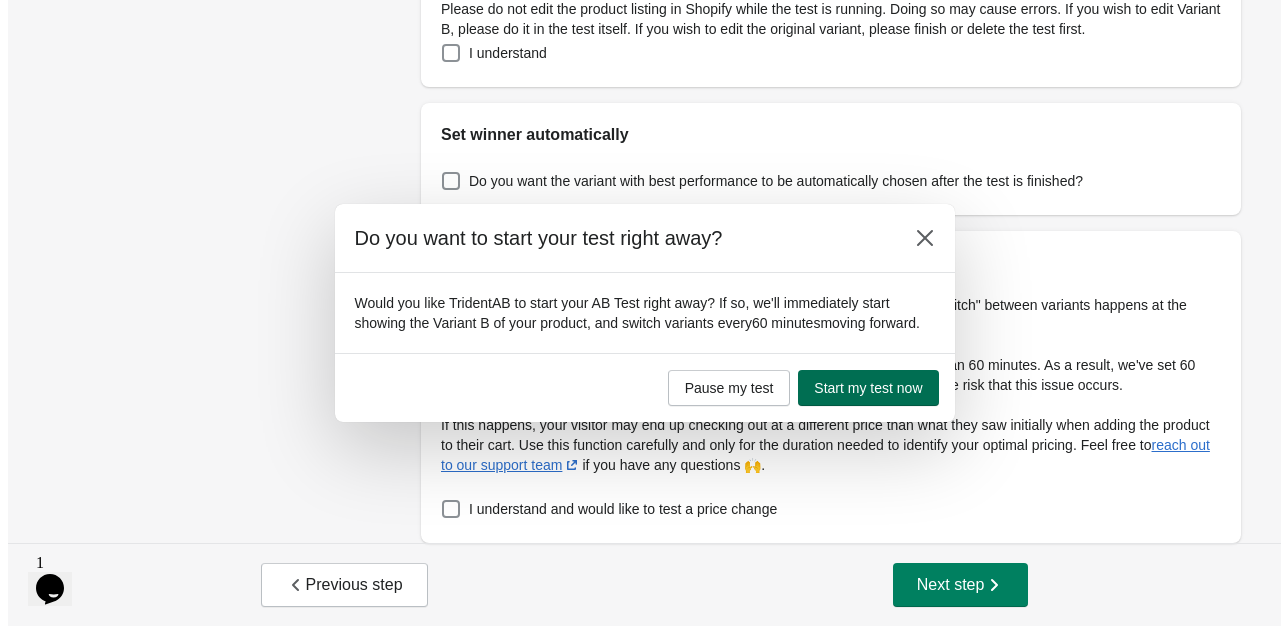 scroll, scrollTop: 0, scrollLeft: 0, axis: both 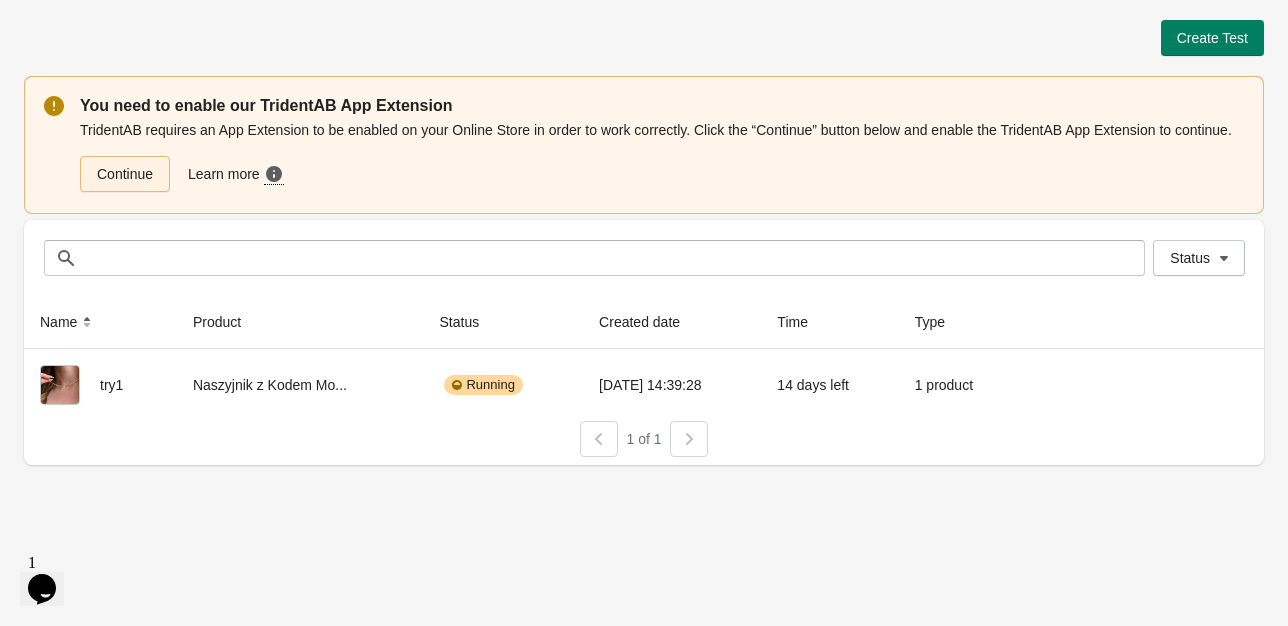 click on "Continue" at bounding box center (125, 174) 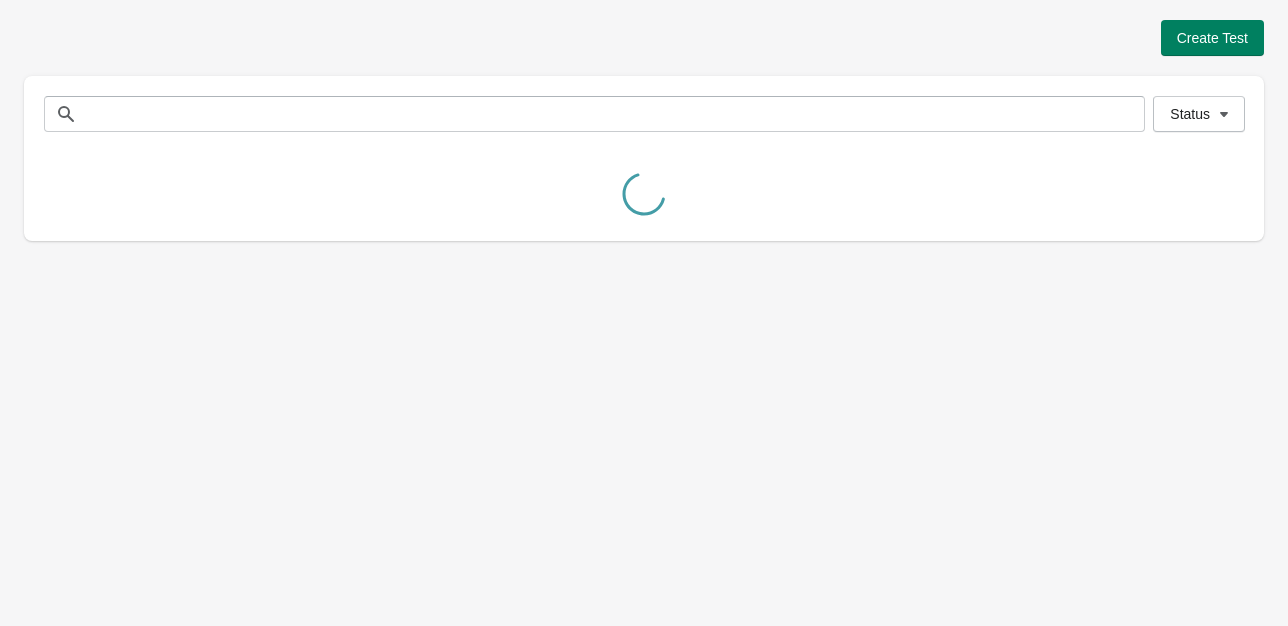 scroll, scrollTop: 0, scrollLeft: 0, axis: both 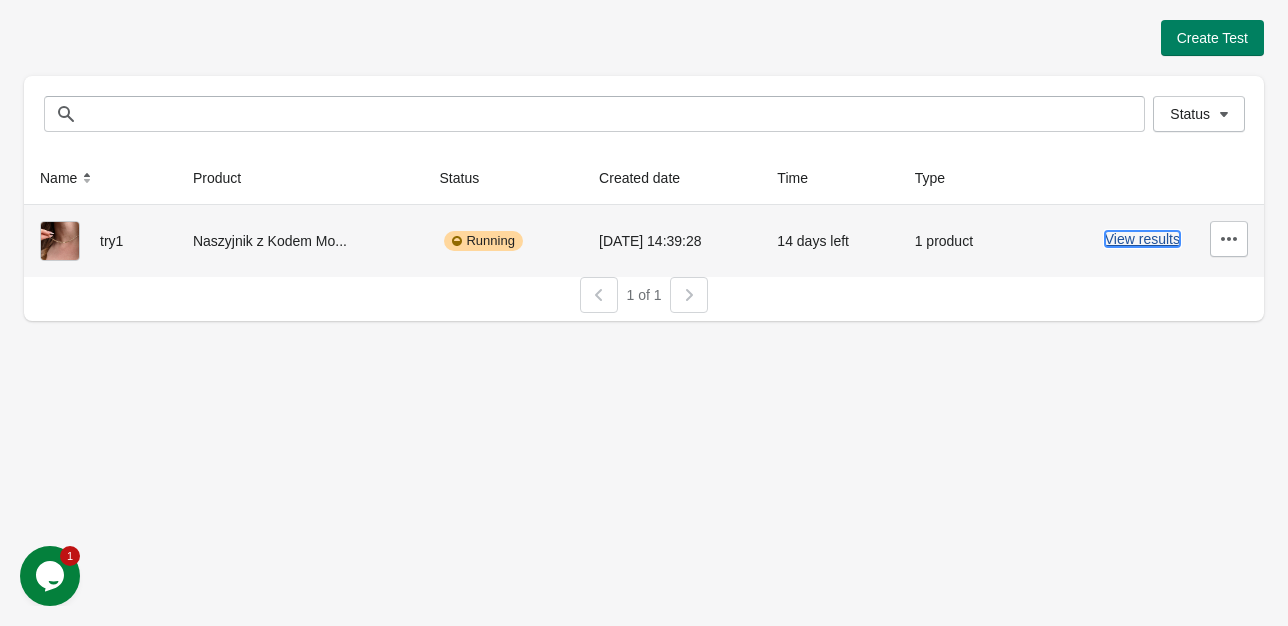 click on "View results" at bounding box center (1142, 239) 